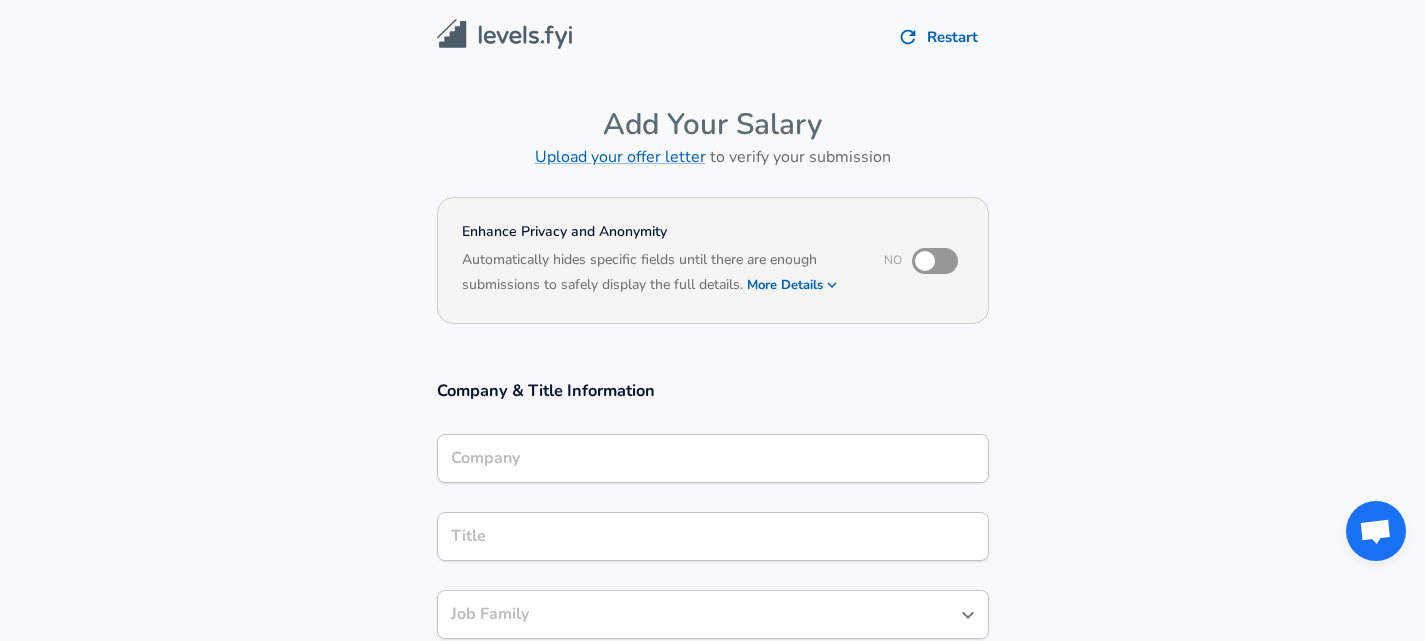 scroll, scrollTop: 0, scrollLeft: 0, axis: both 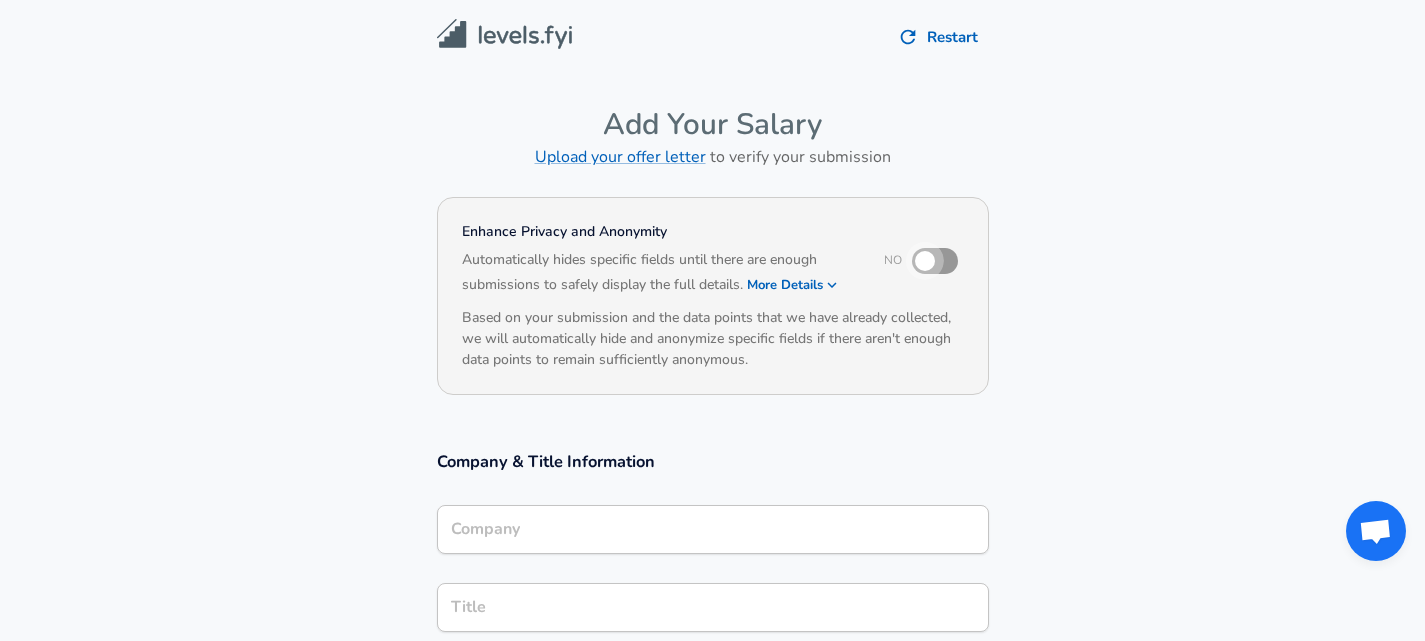 click at bounding box center [925, 261] 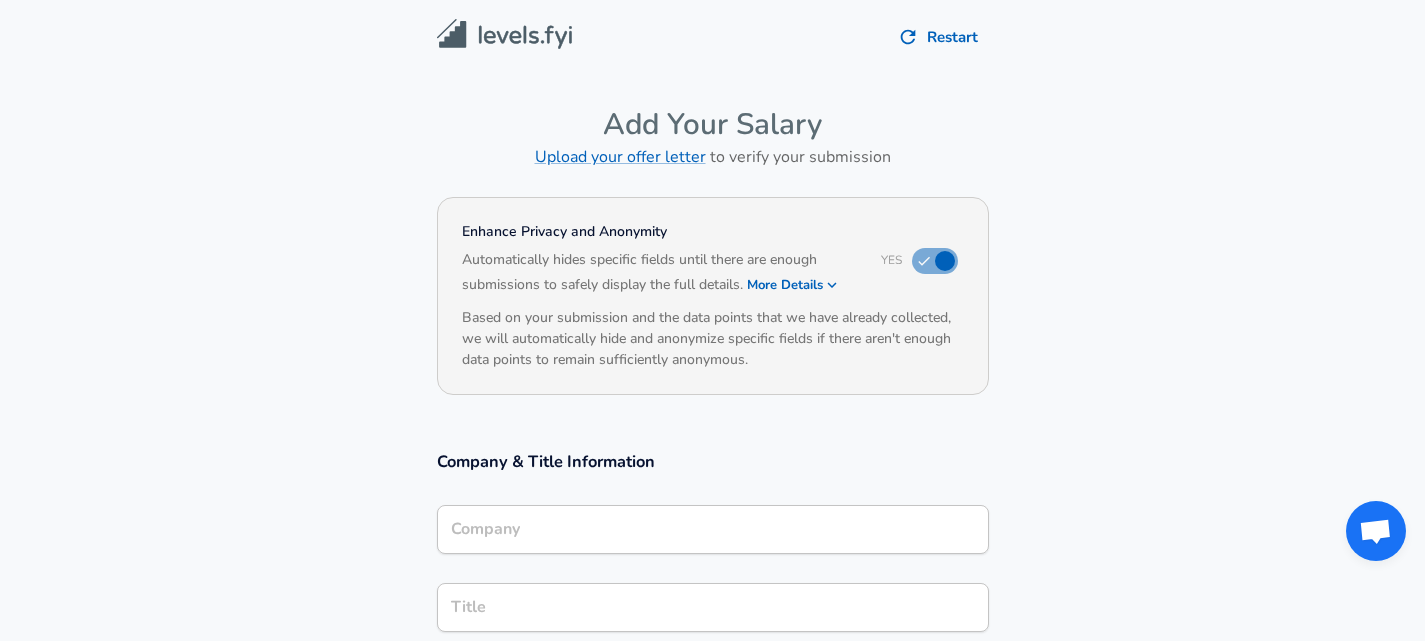 scroll, scrollTop: 230, scrollLeft: 0, axis: vertical 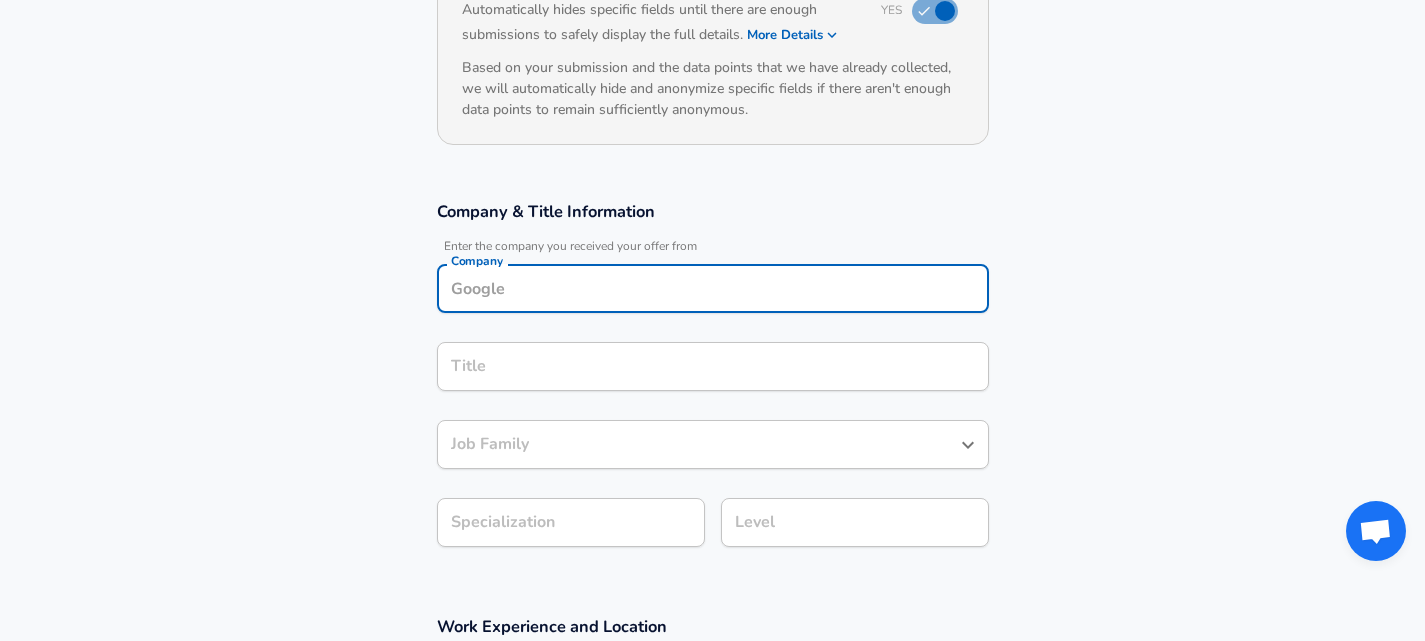 click on "Company" at bounding box center [713, 288] 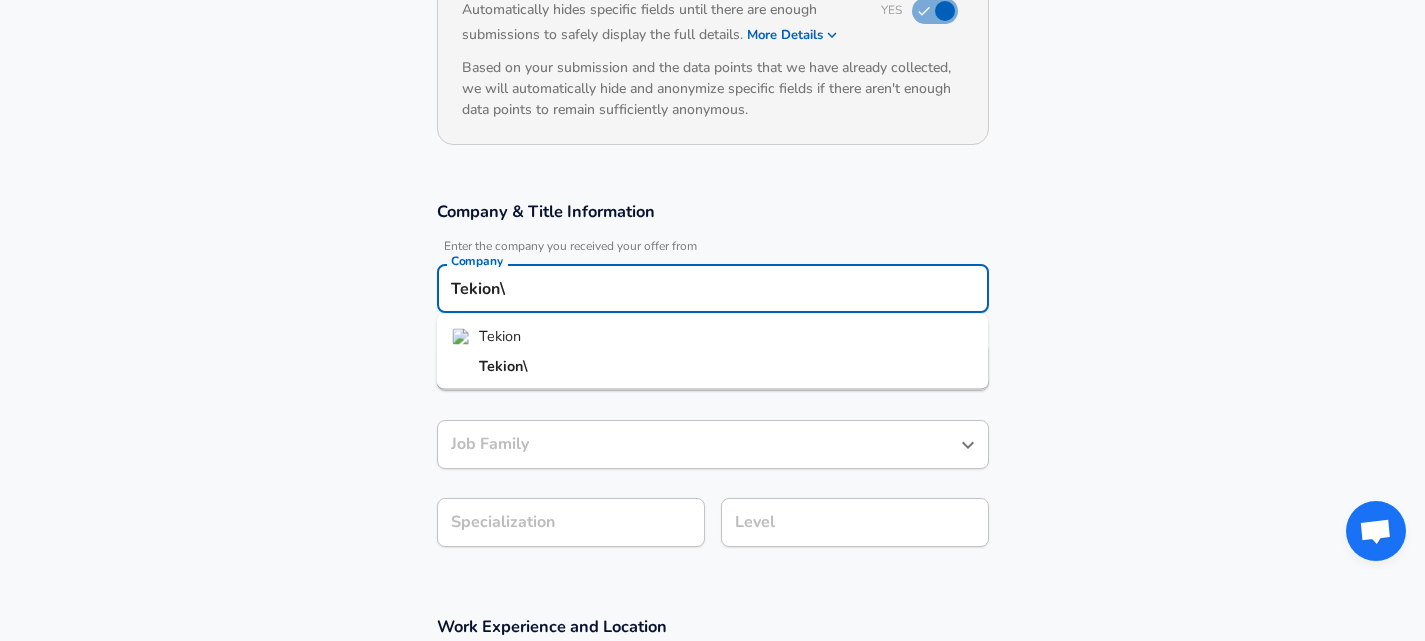 click on "Tekion" at bounding box center (500, 336) 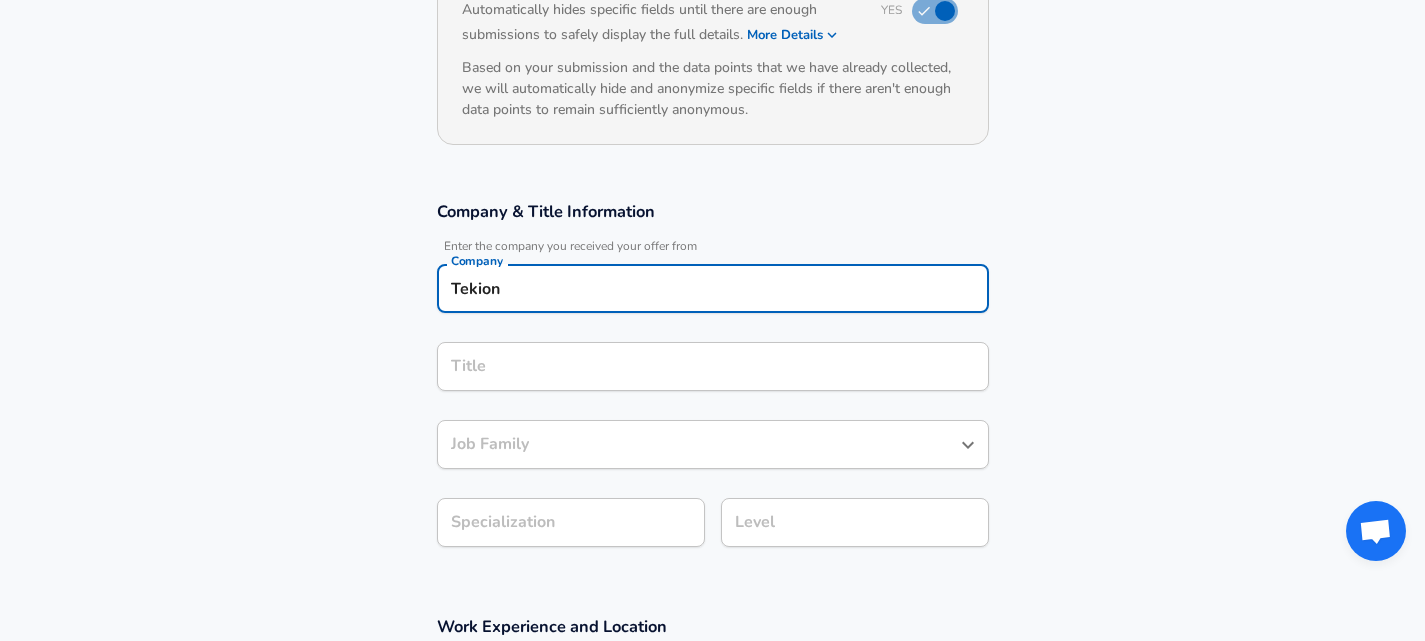 type on "Tekion" 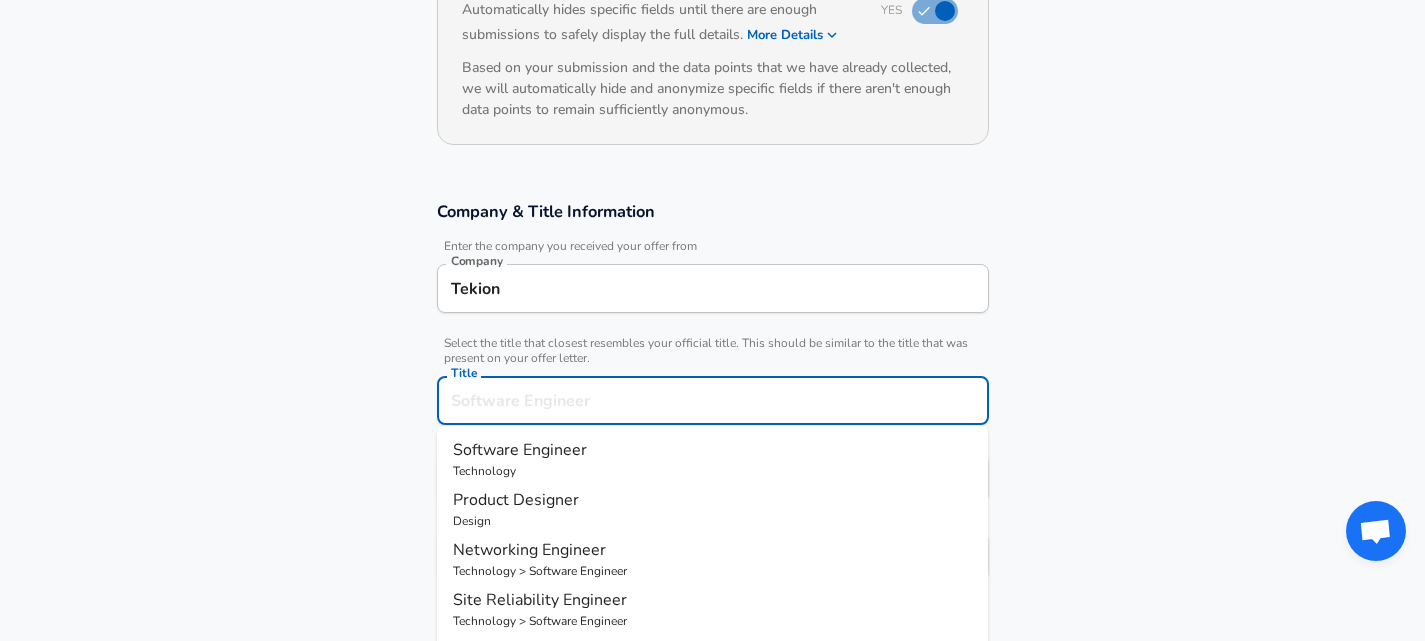 scroll, scrollTop: 290, scrollLeft: 0, axis: vertical 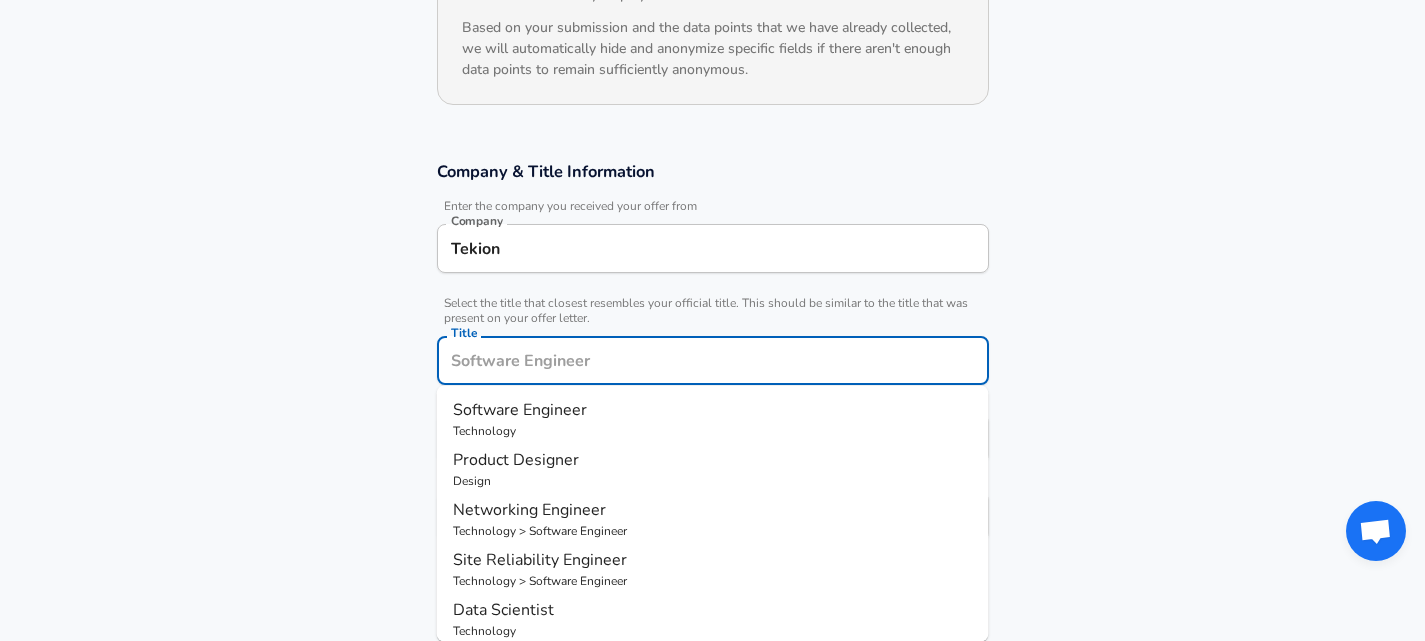 click on "Title" at bounding box center (713, 360) 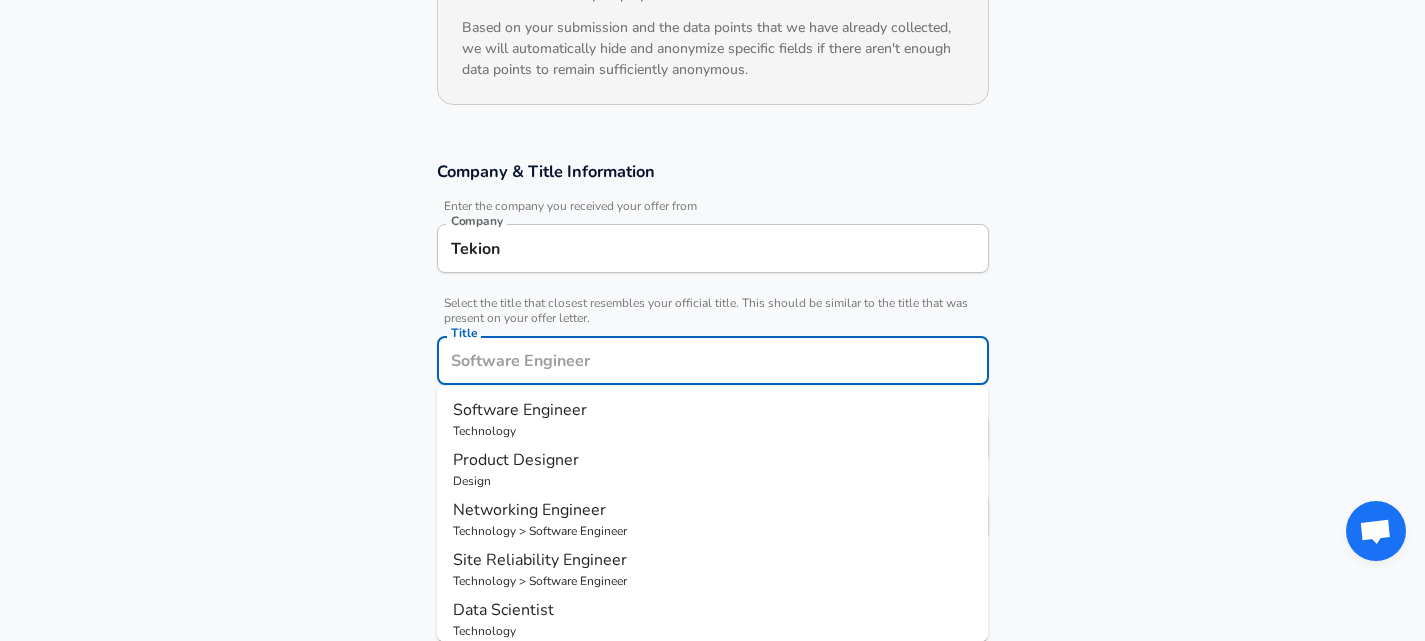 click on "Software Engineer" at bounding box center (520, 410) 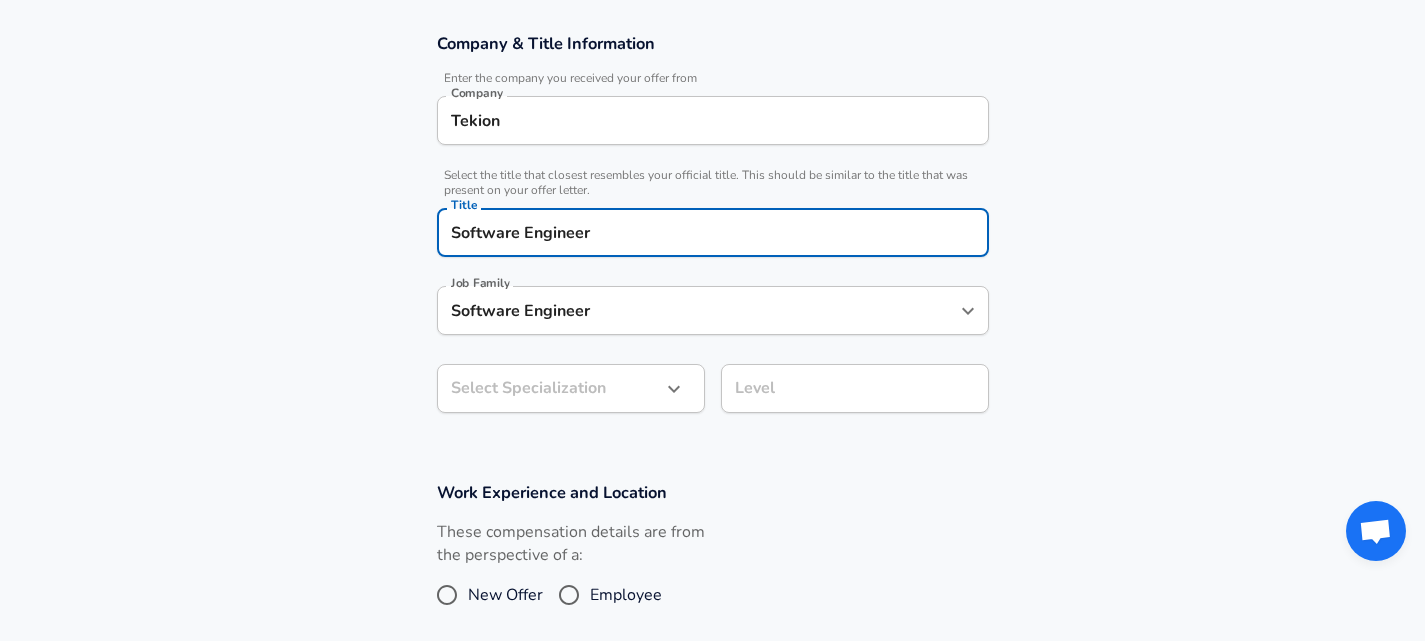 scroll, scrollTop: 422, scrollLeft: 0, axis: vertical 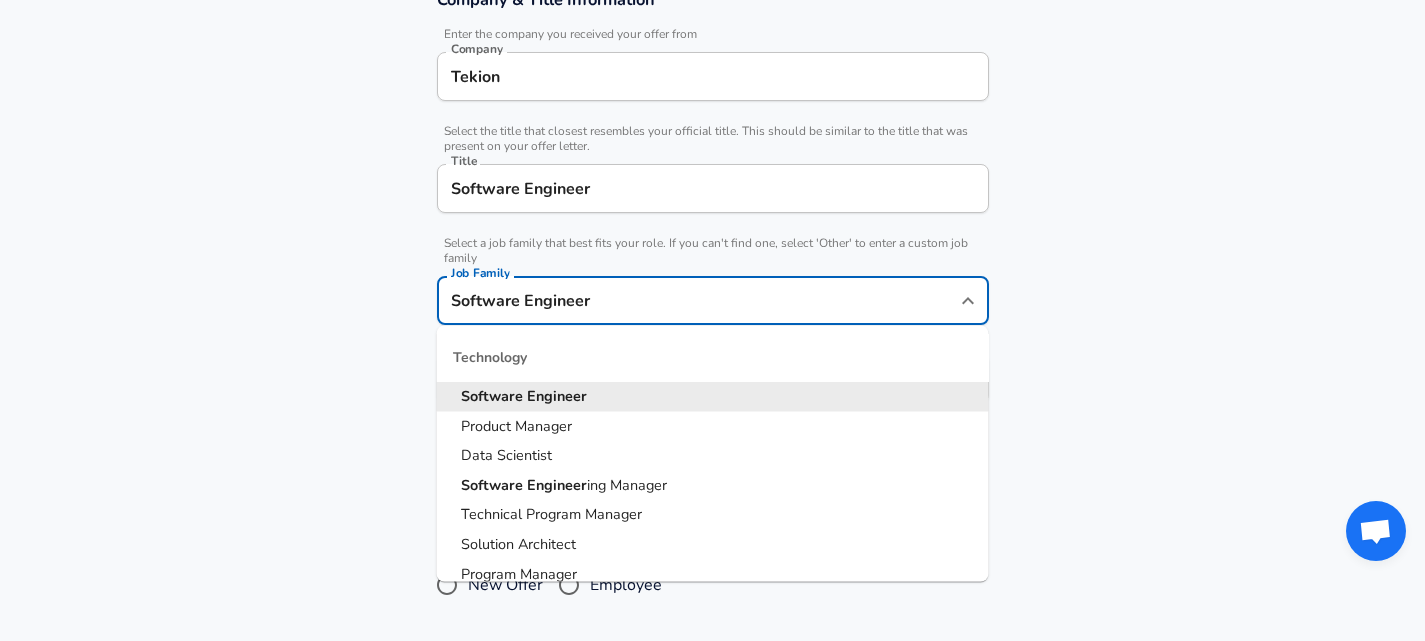 click on "Software Engineer" at bounding box center (698, 300) 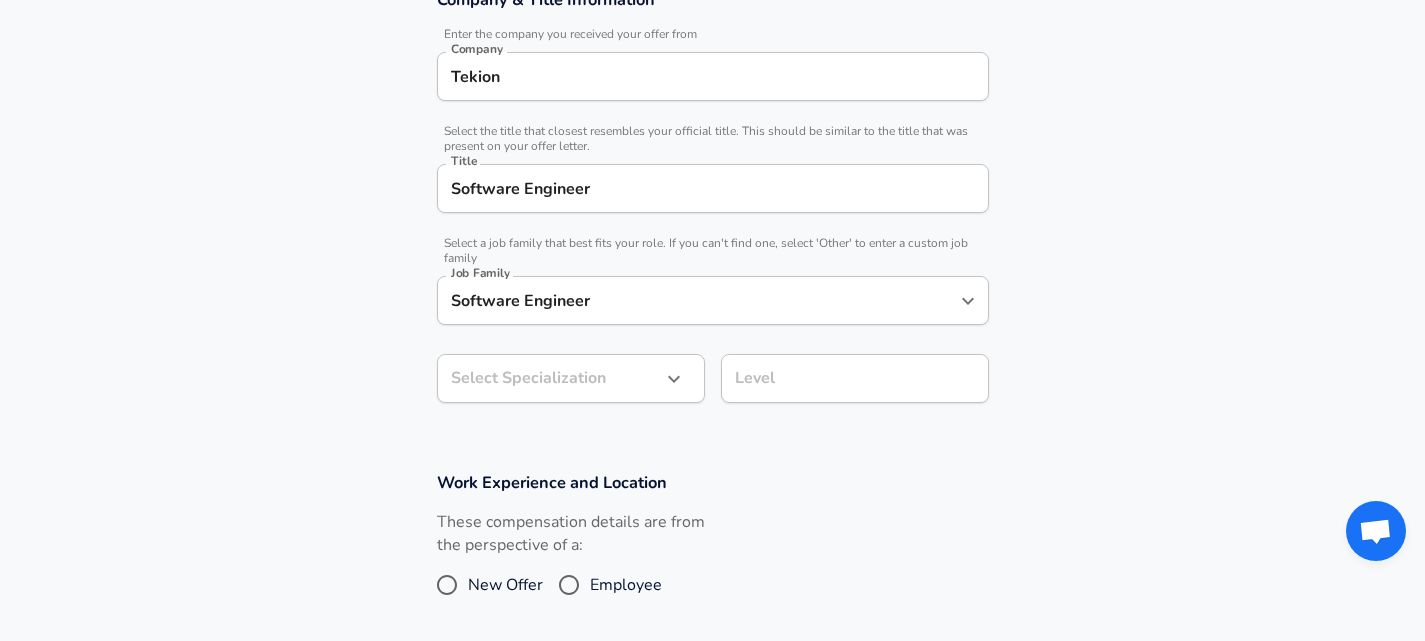 click on "Company & Title Information   Enter the company you received your offer from Company Tekion Company   Select the title that closest resembles your official title. This should be similar to the title that was present on your offer letter. Title Software Engineer Title   Select a job family that best fits your role. If you can't find one, select 'Other' to enter a custom job family Job Family Software Engineer Job Family Select Specialization ​ Select Specialization Level Level" at bounding box center (712, 206) 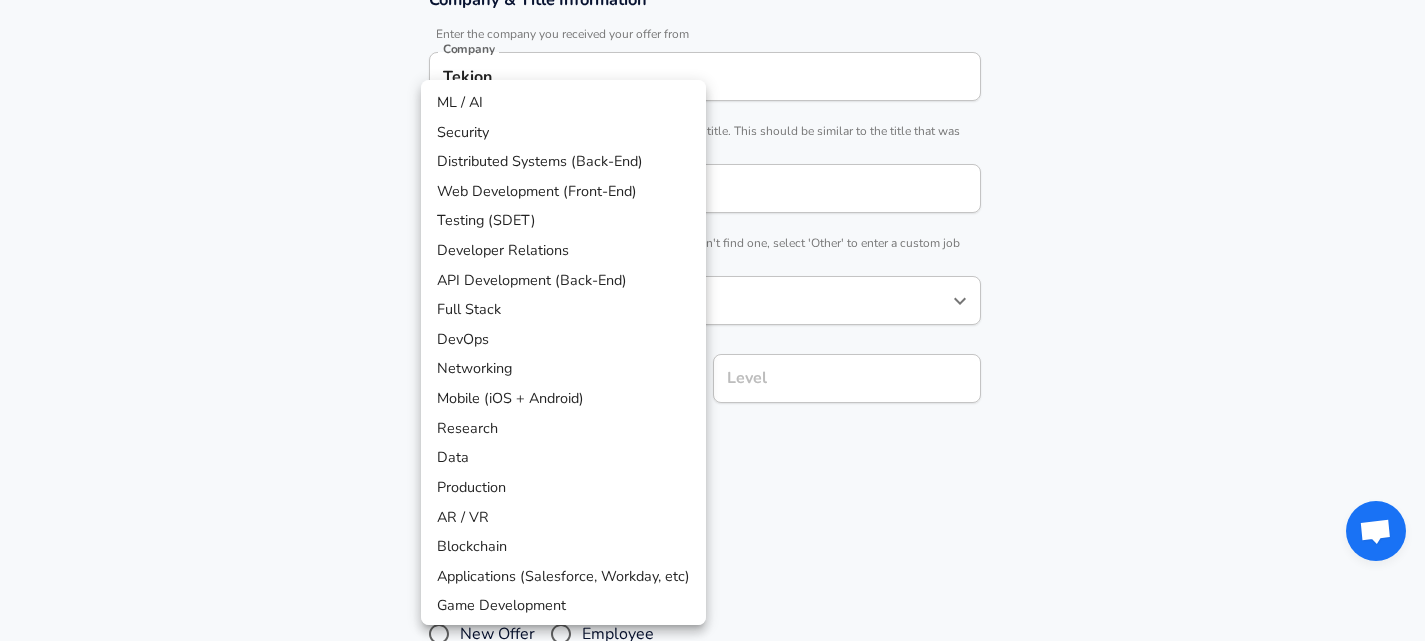 scroll, scrollTop: 522, scrollLeft: 0, axis: vertical 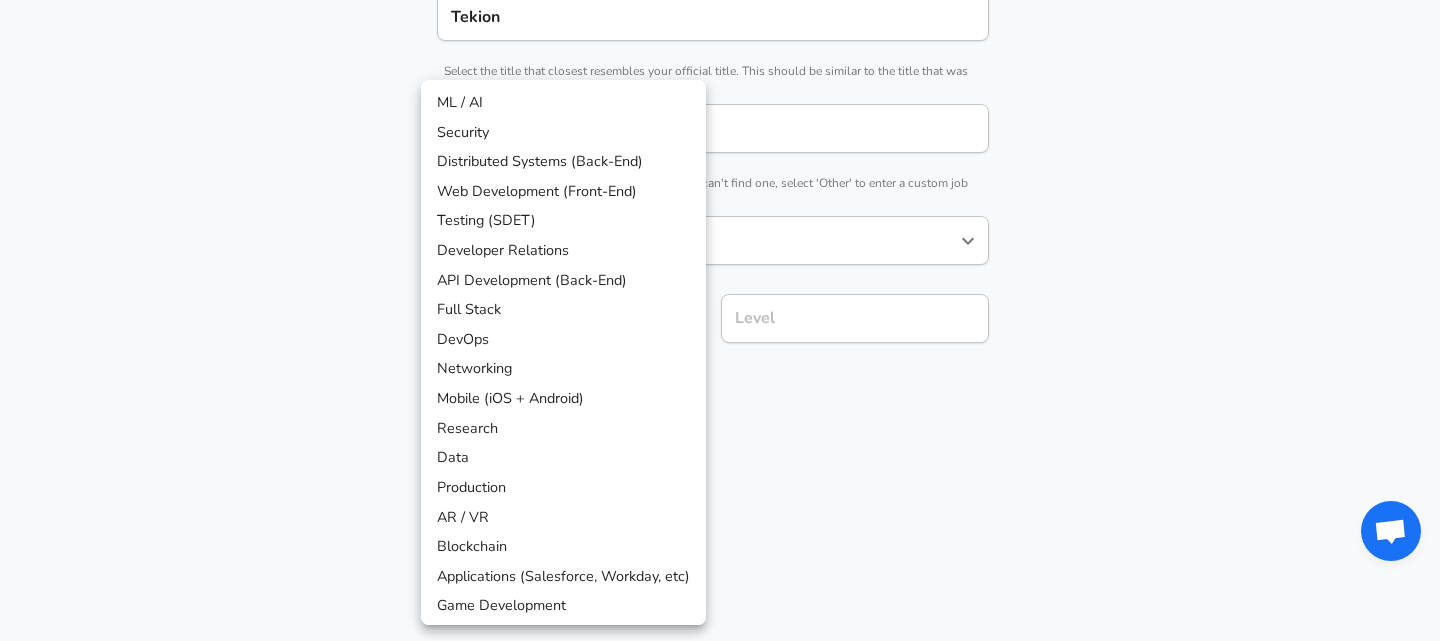 click on "Restart Add Your Salary Upload your offer letter   to verify your submission Enhance Privacy and Anonymity Yes Automatically hides specific fields until there are enough submissions to safely display the full details.   More Details Based on your submission and the data points that we have already collected, we will automatically hide and anonymize specific fields if there aren't enough data points to remain sufficiently anonymous. Company & Title Information   Enter the company you received your offer from Company Tekion Company   Select the title that closest resembles your official title. This should be similar to the title that was present on your offer letter. Title Software Engineer Title   Select a job family that best fits your role. If you can't find one, select 'Other' to enter a custom job family Job Family Software Engineer Job Family   Select a Specialization that best fits your role. If you can't find one, select 'Other' to enter a custom specialization Select Specialization ​ Level Level" at bounding box center [720, -202] 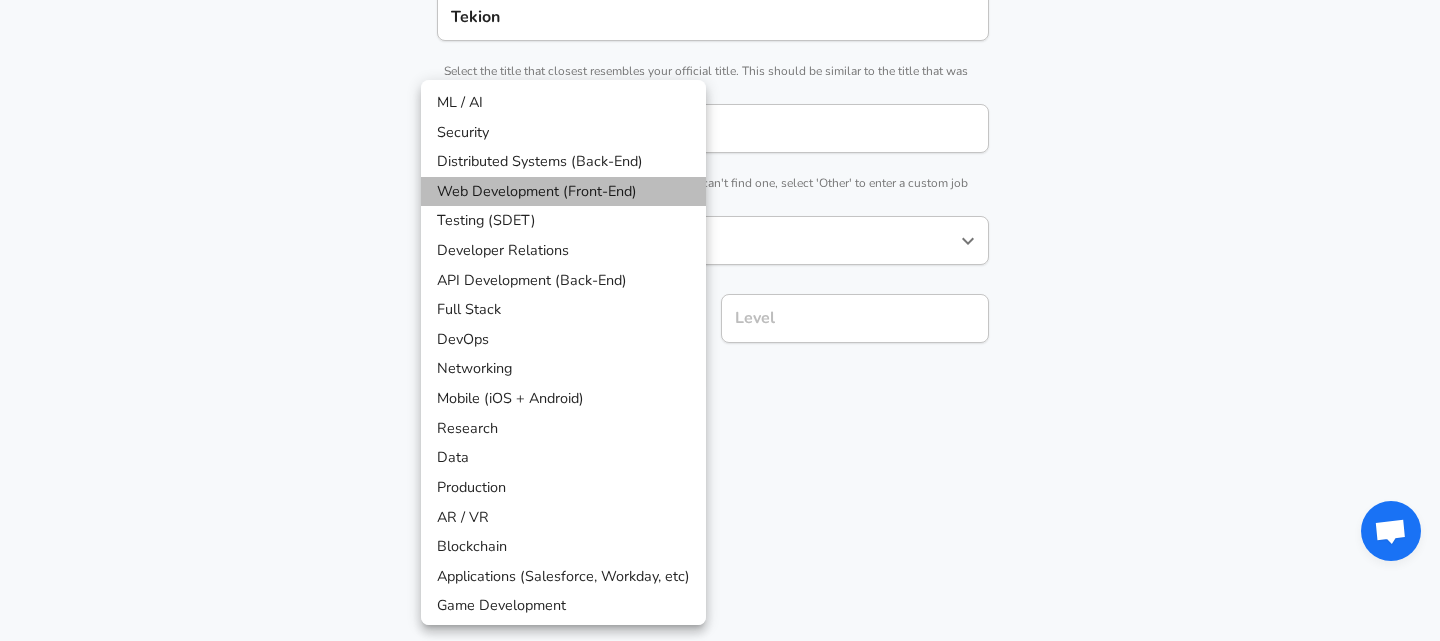 click on "Web Development (Front-End)" at bounding box center [563, 192] 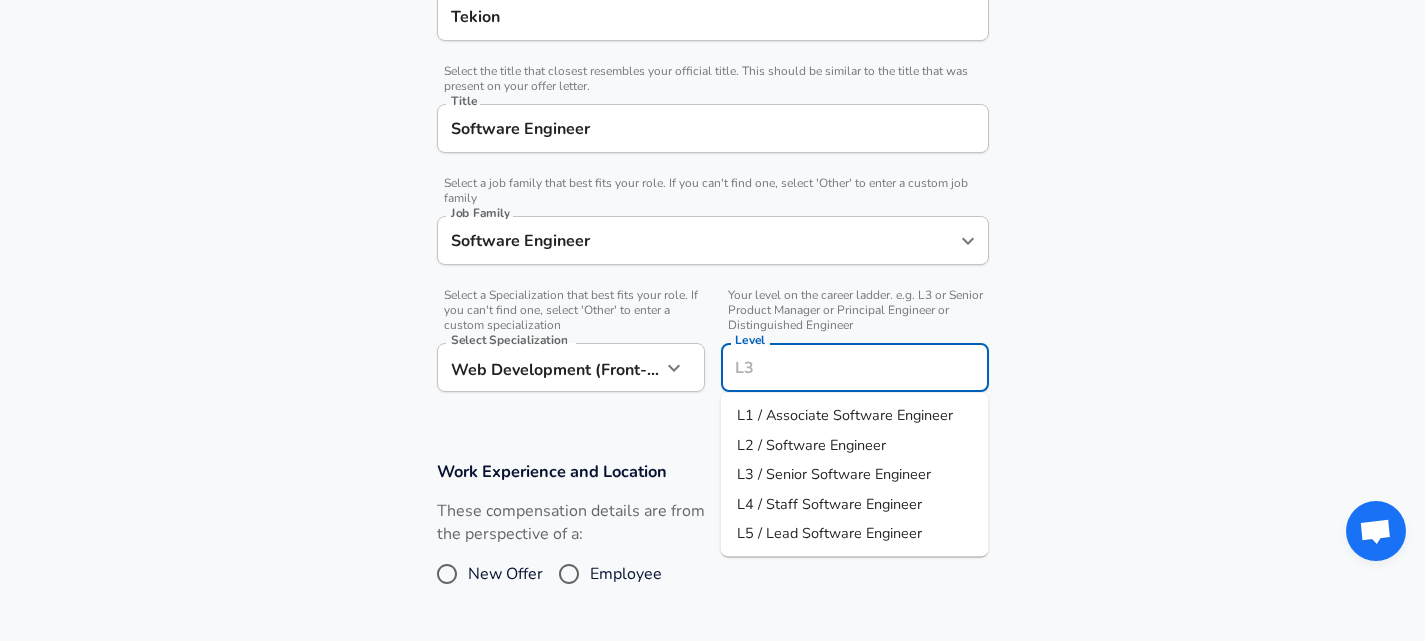 scroll, scrollTop: 562, scrollLeft: 0, axis: vertical 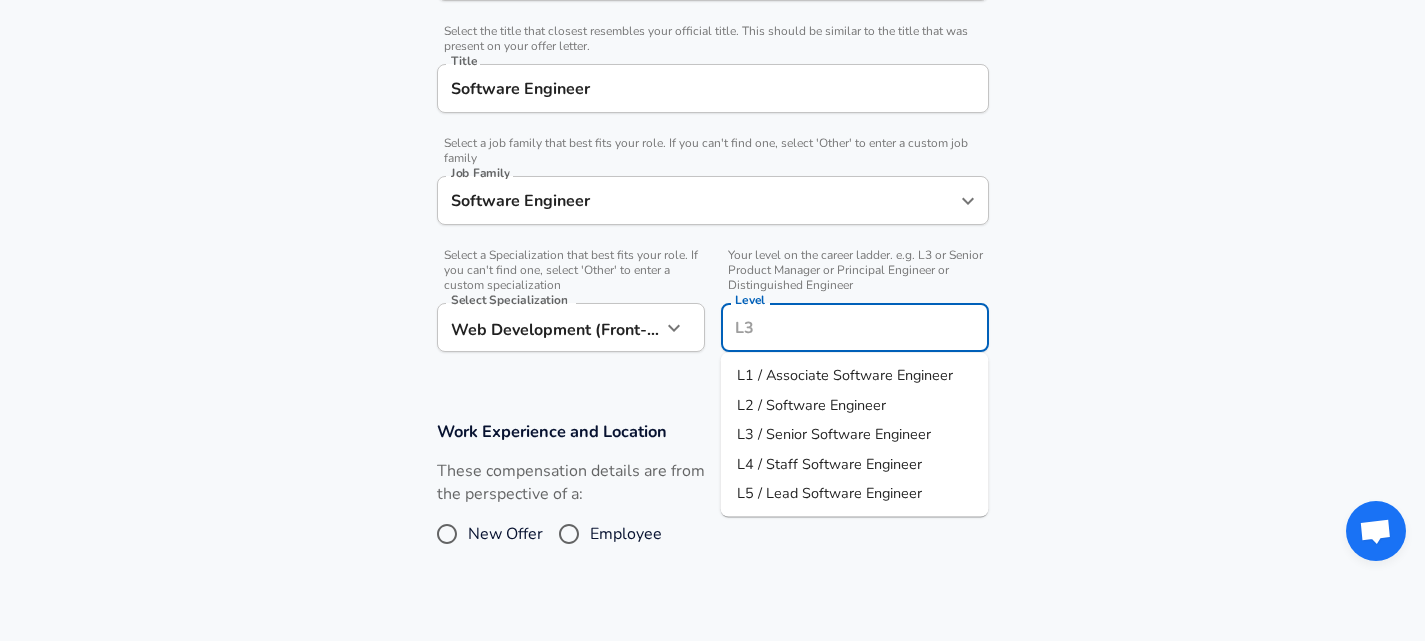 click on "Level" at bounding box center (855, 327) 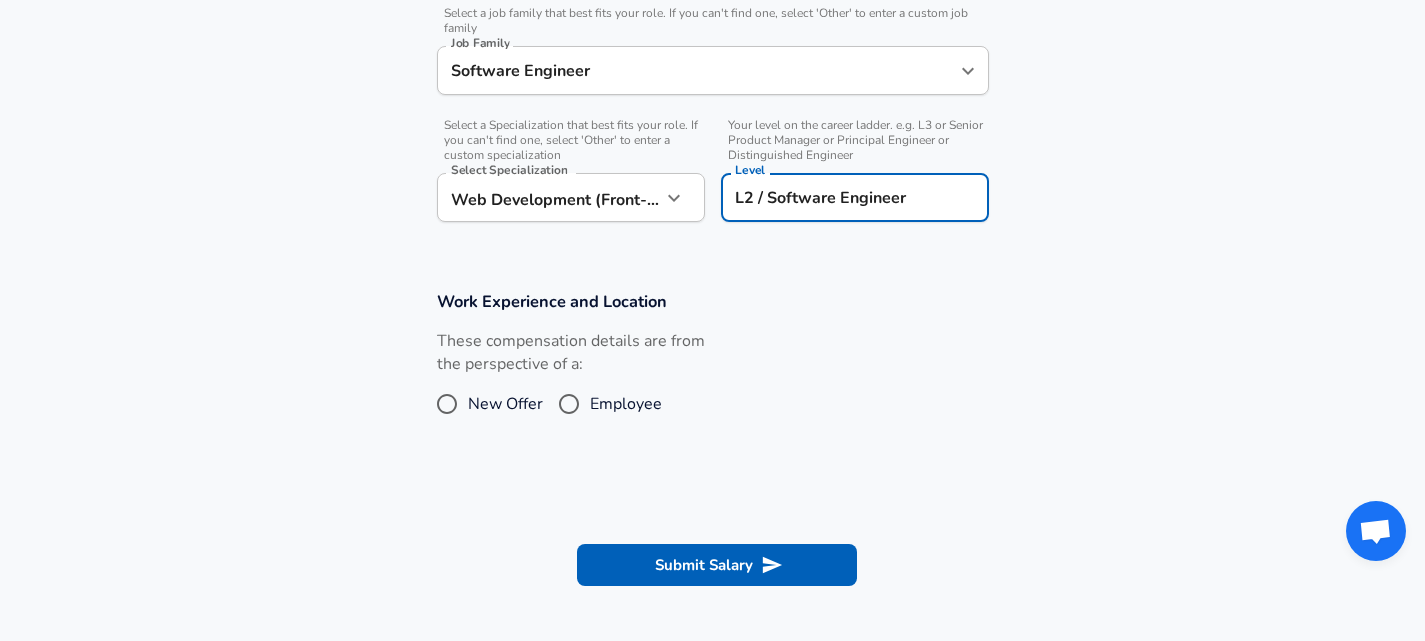 scroll, scrollTop: 704, scrollLeft: 0, axis: vertical 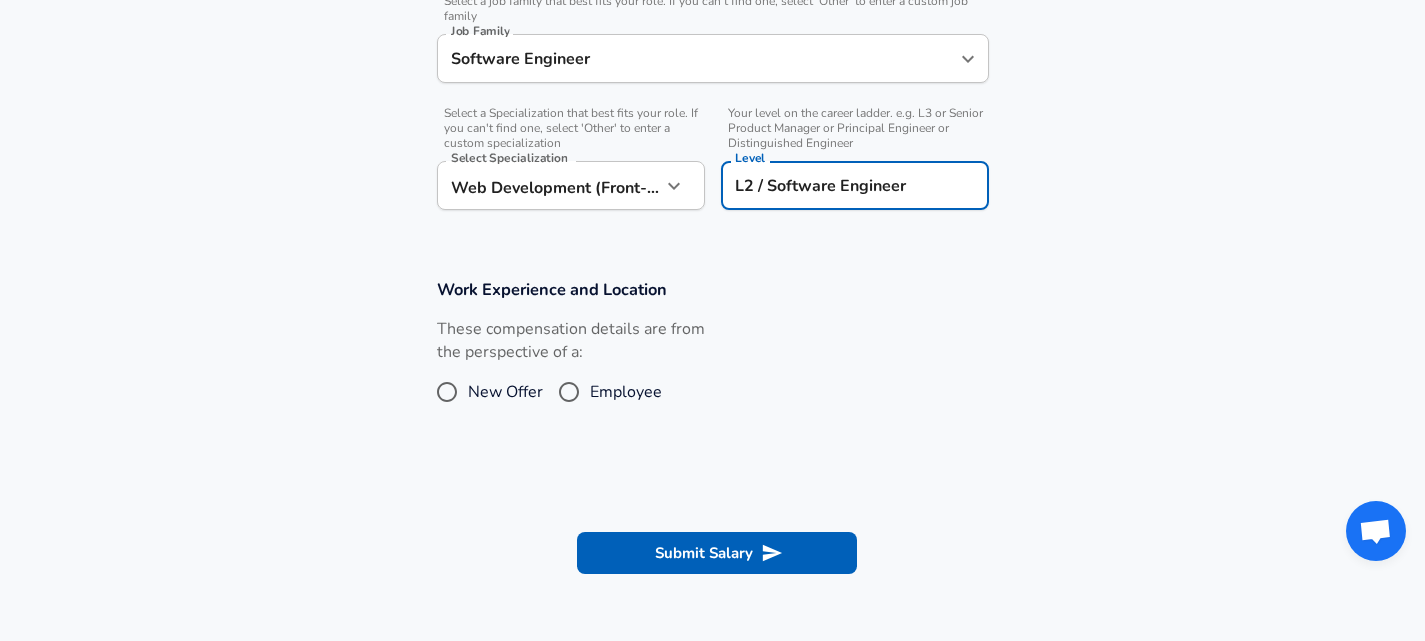 click on "Employee" at bounding box center [569, 392] 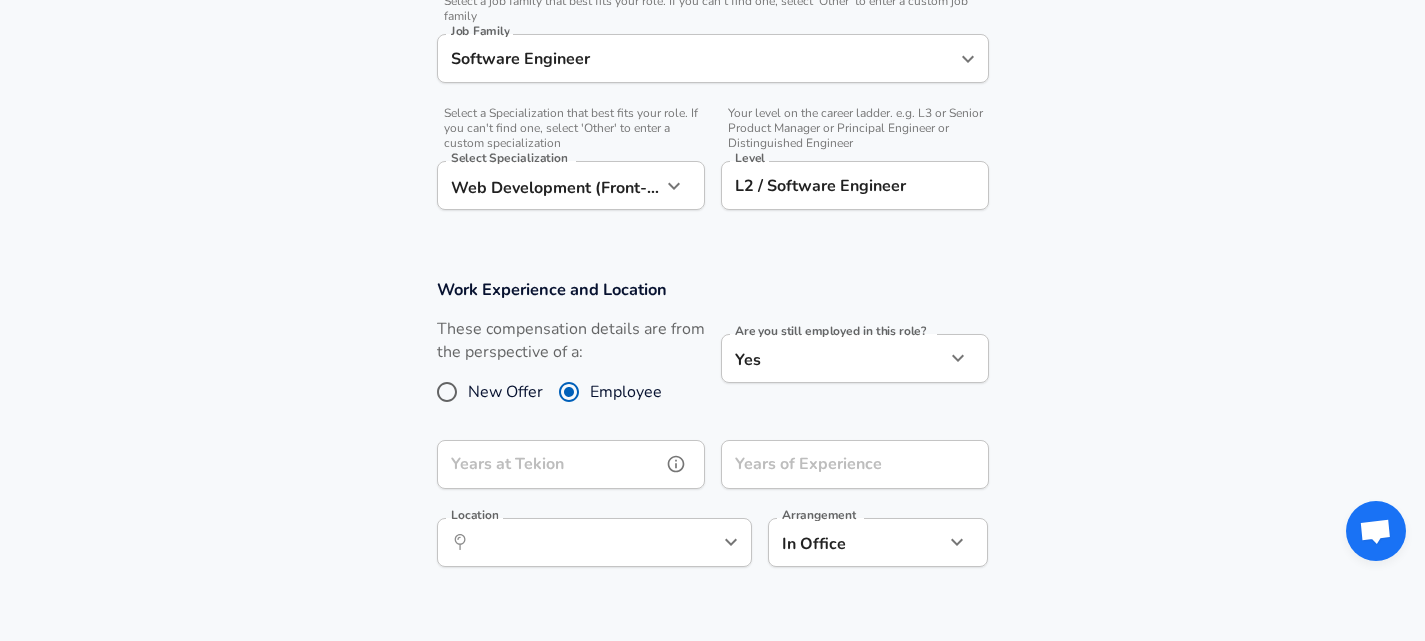 click on "Years at Tekion" at bounding box center (549, 464) 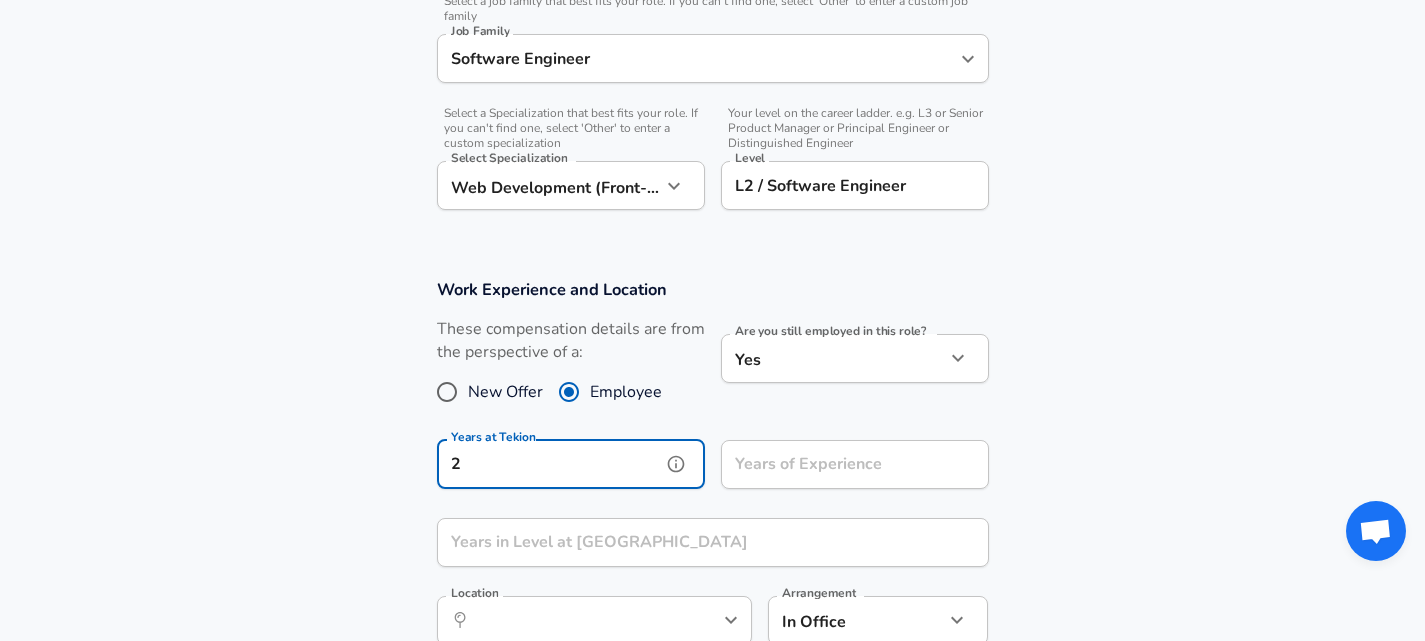 type on "2" 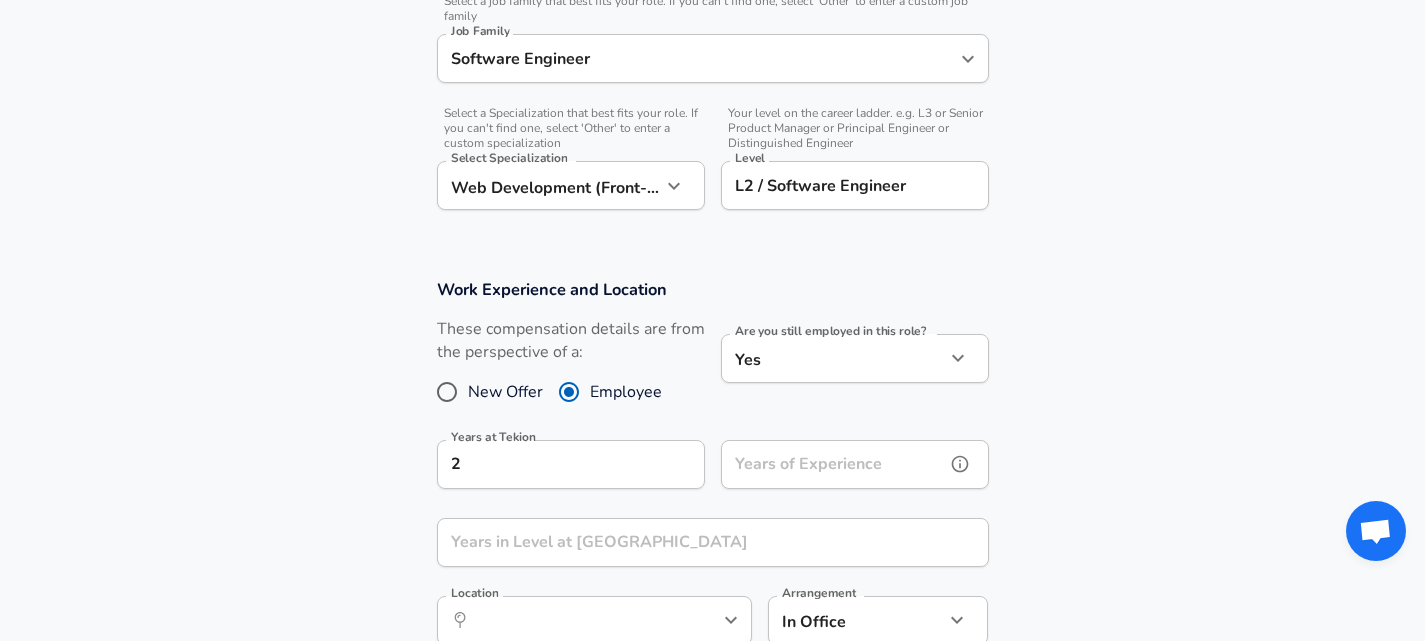 click on "Years of Experience" at bounding box center [833, 464] 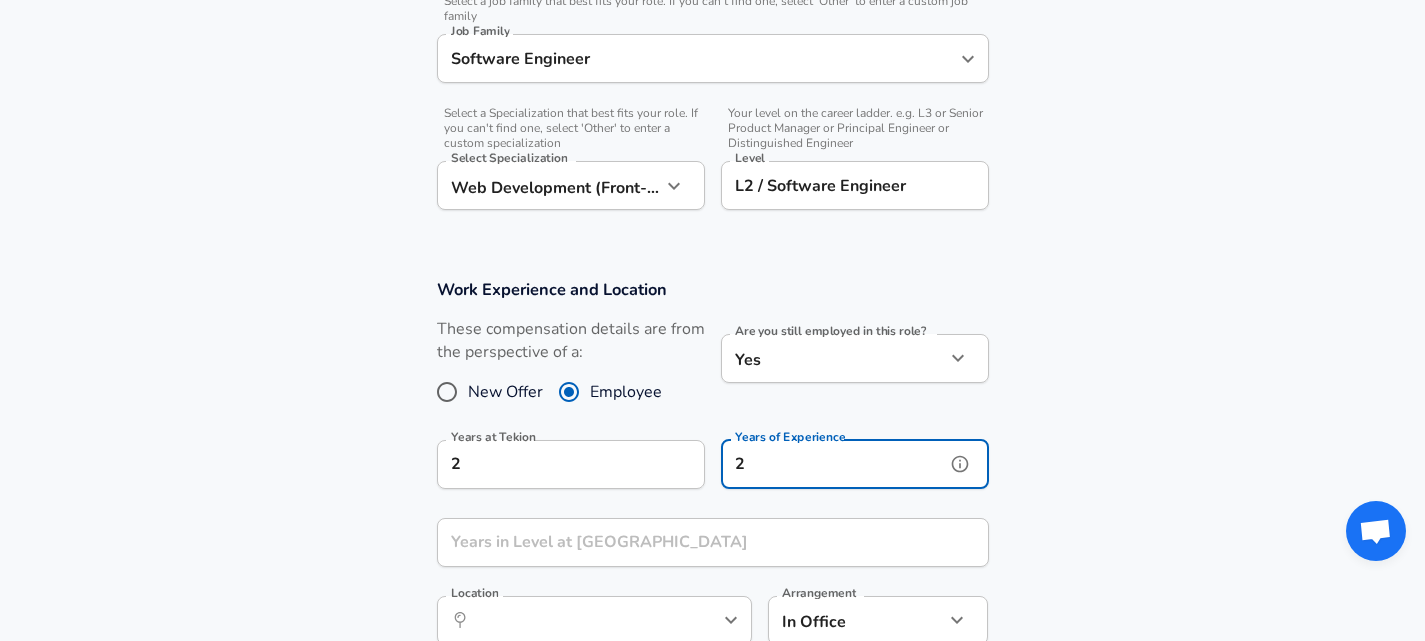 scroll, scrollTop: 0, scrollLeft: 0, axis: both 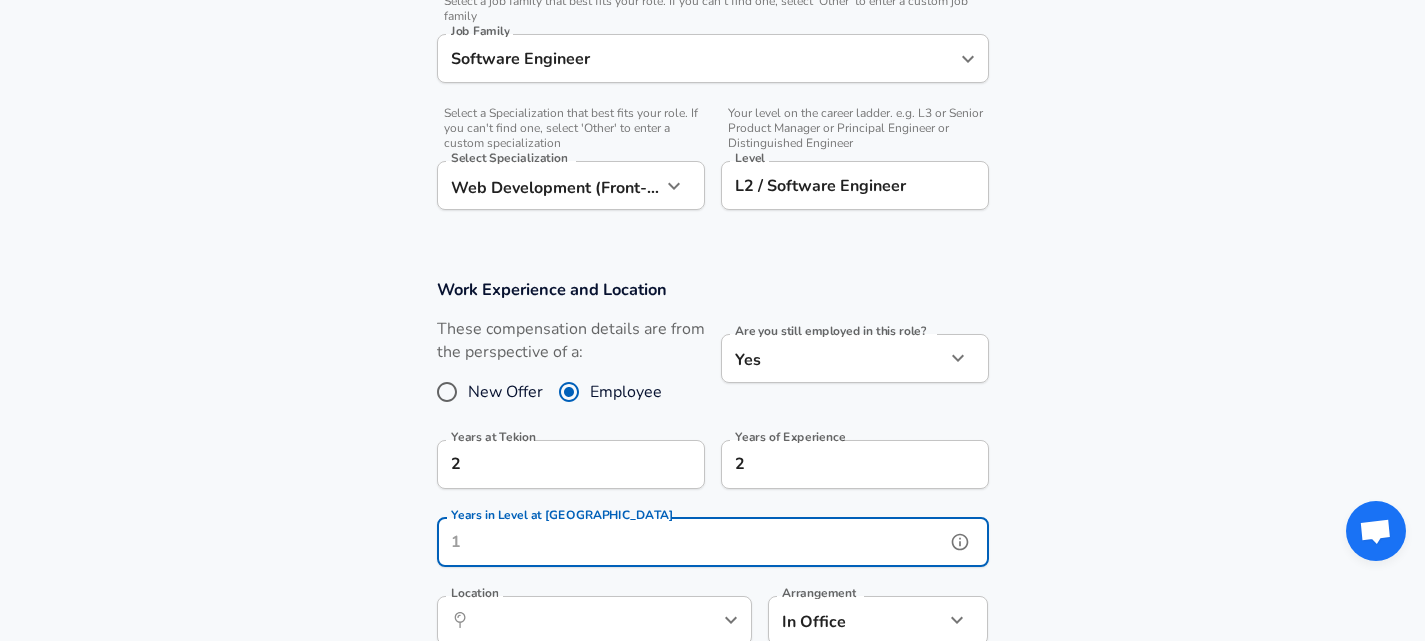 click on "Years in Level at [GEOGRAPHIC_DATA]" at bounding box center (691, 542) 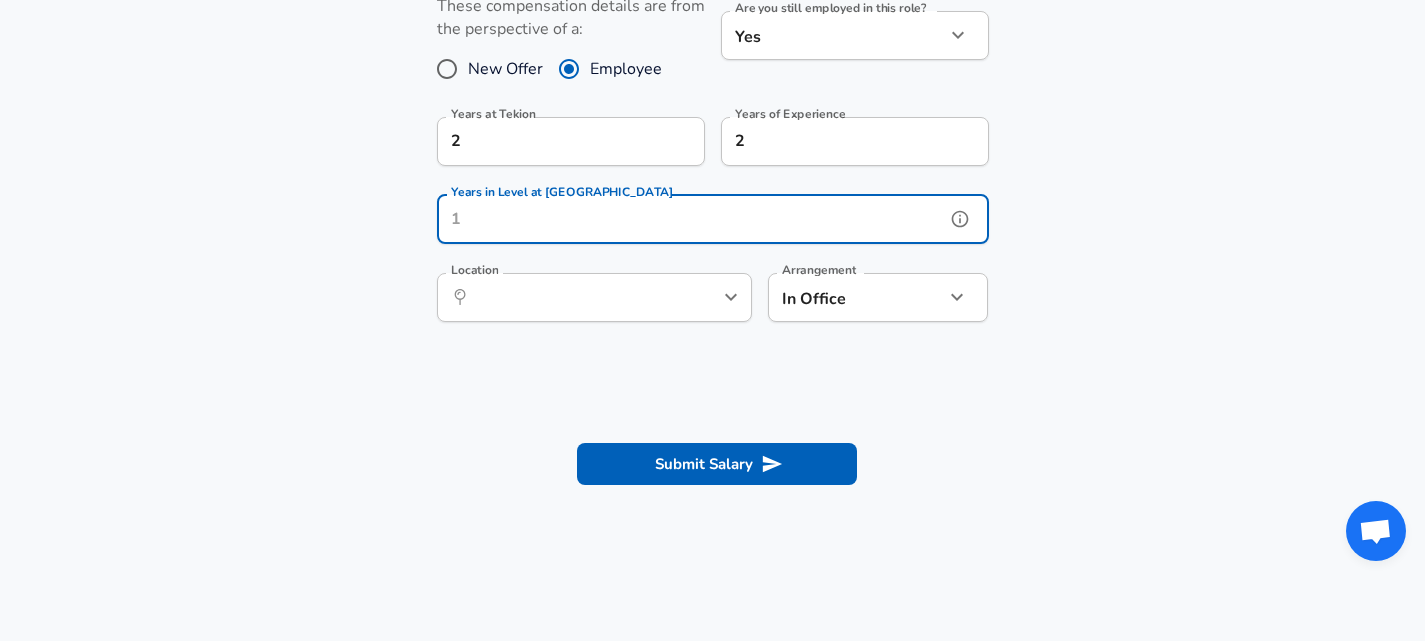 scroll, scrollTop: 1029, scrollLeft: 0, axis: vertical 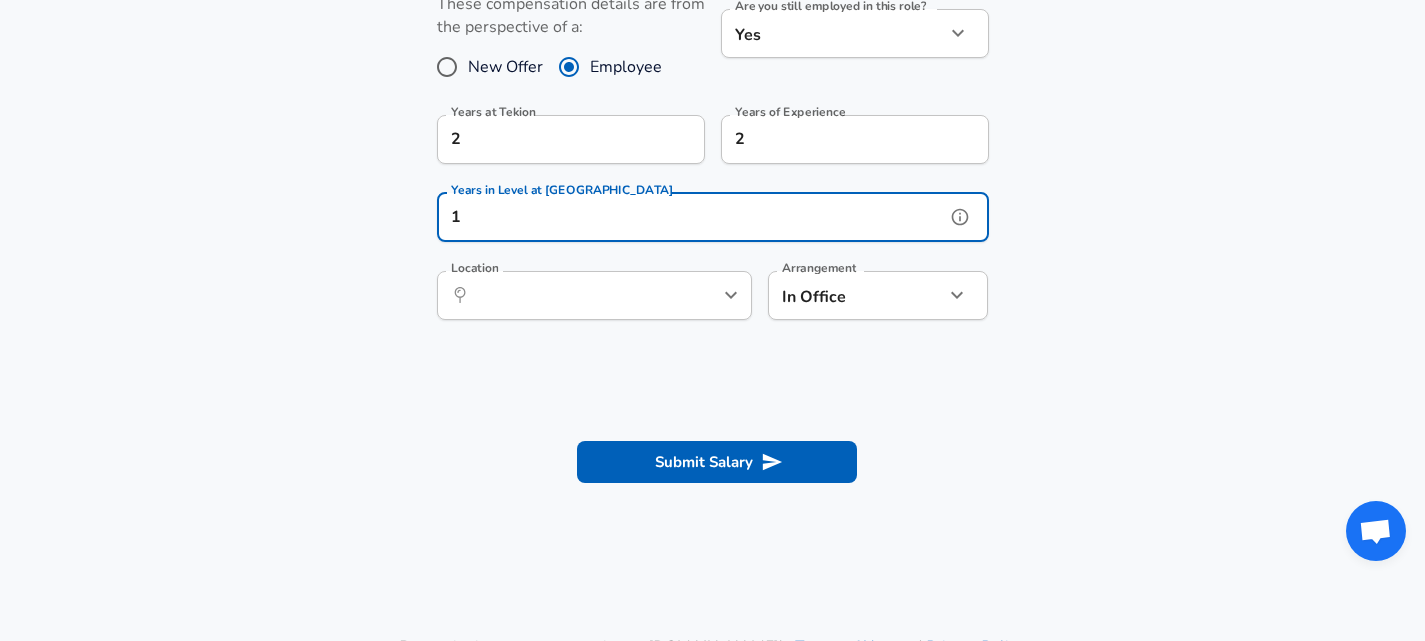 type on "1" 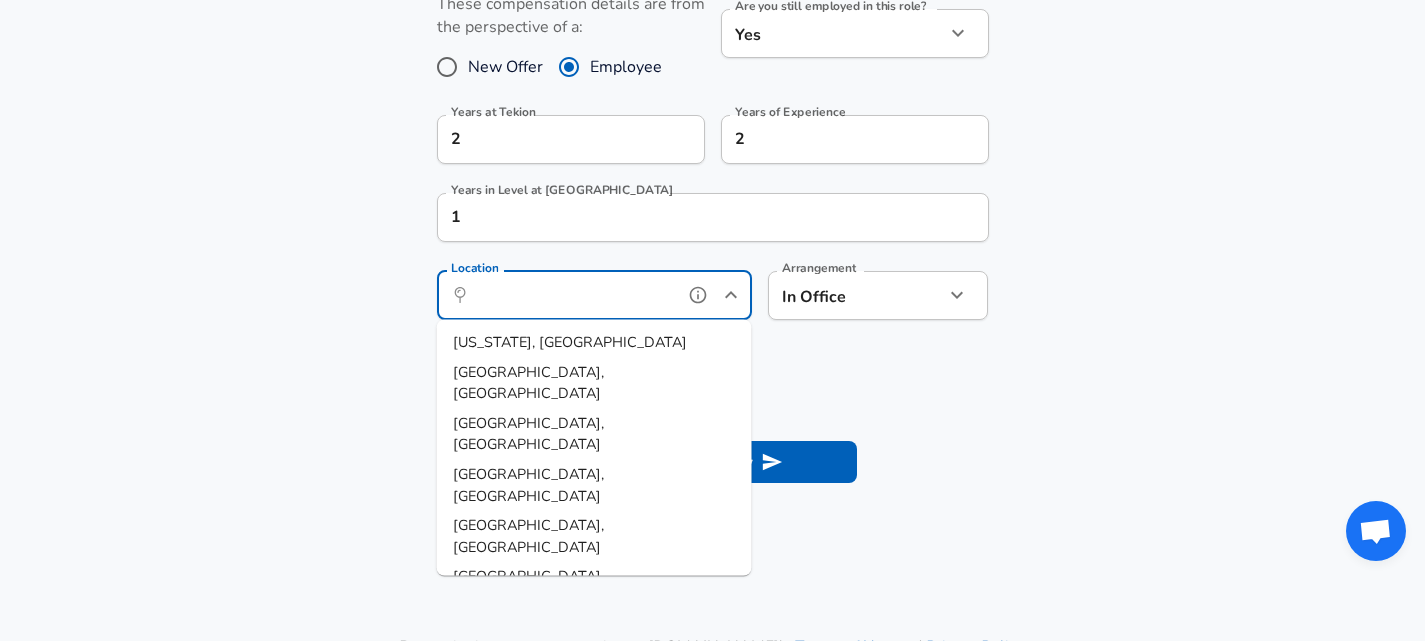click on "Location" at bounding box center (572, 295) 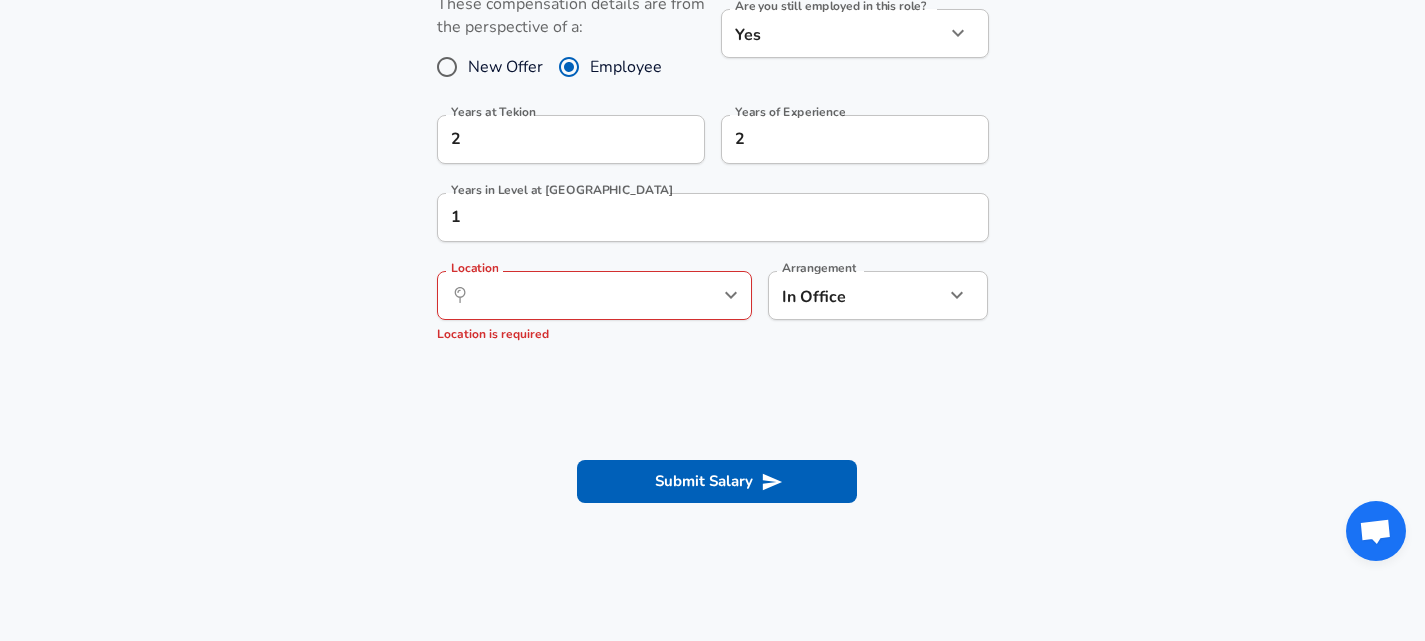 click on "Work Experience and Location These compensation details are from the perspective of a: New Offer Employee Are you still employed in this role? Yes yes Are you still employed in this role? Years at Tekion 2 Years at Tekion Years of Experience 2 Years of Experience Years in Level at Tekion 1 Years in Level at Tekion Location ​ Location Location is required Arrangement In Office office Arrangement" at bounding box center (712, 157) 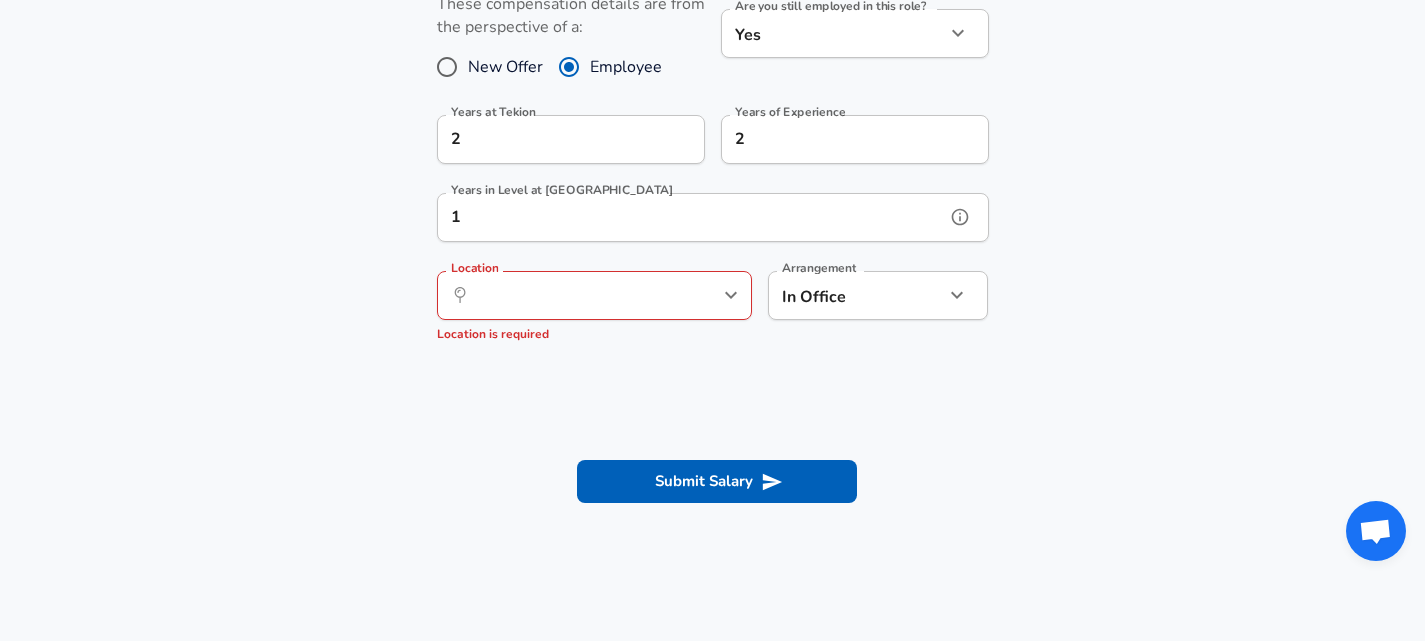 click on "1" at bounding box center [691, 217] 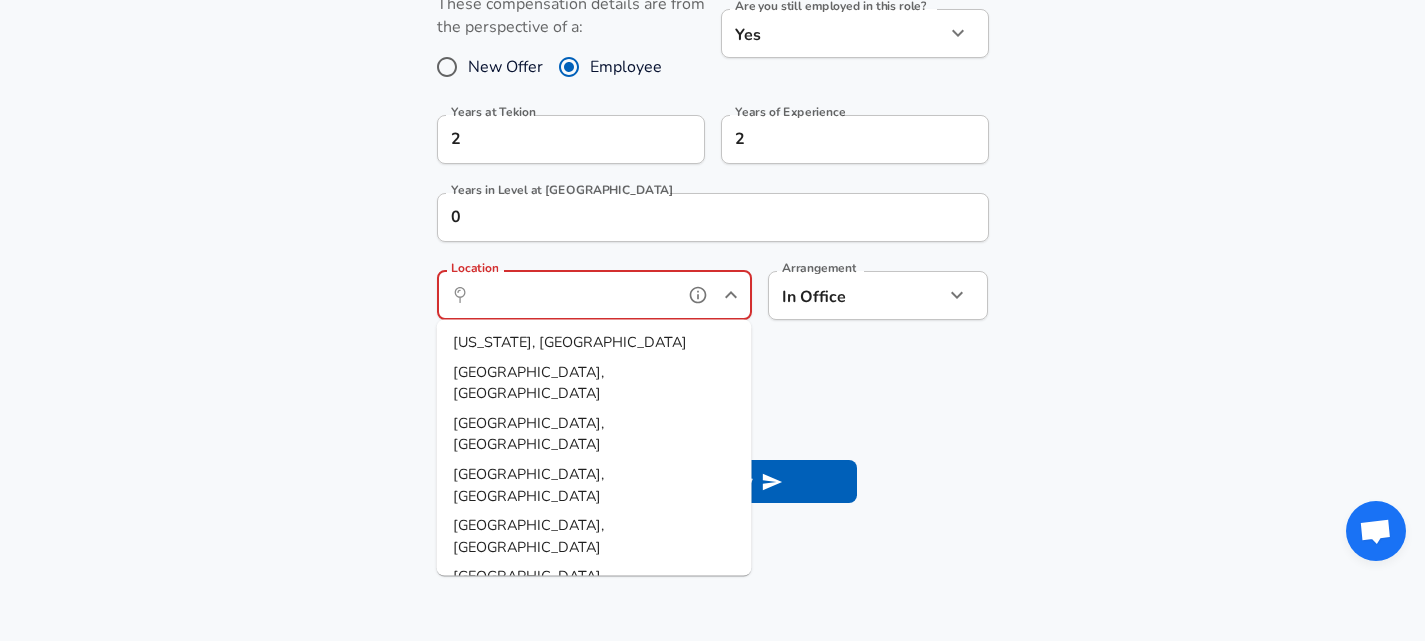 click on "Location" at bounding box center [572, 295] 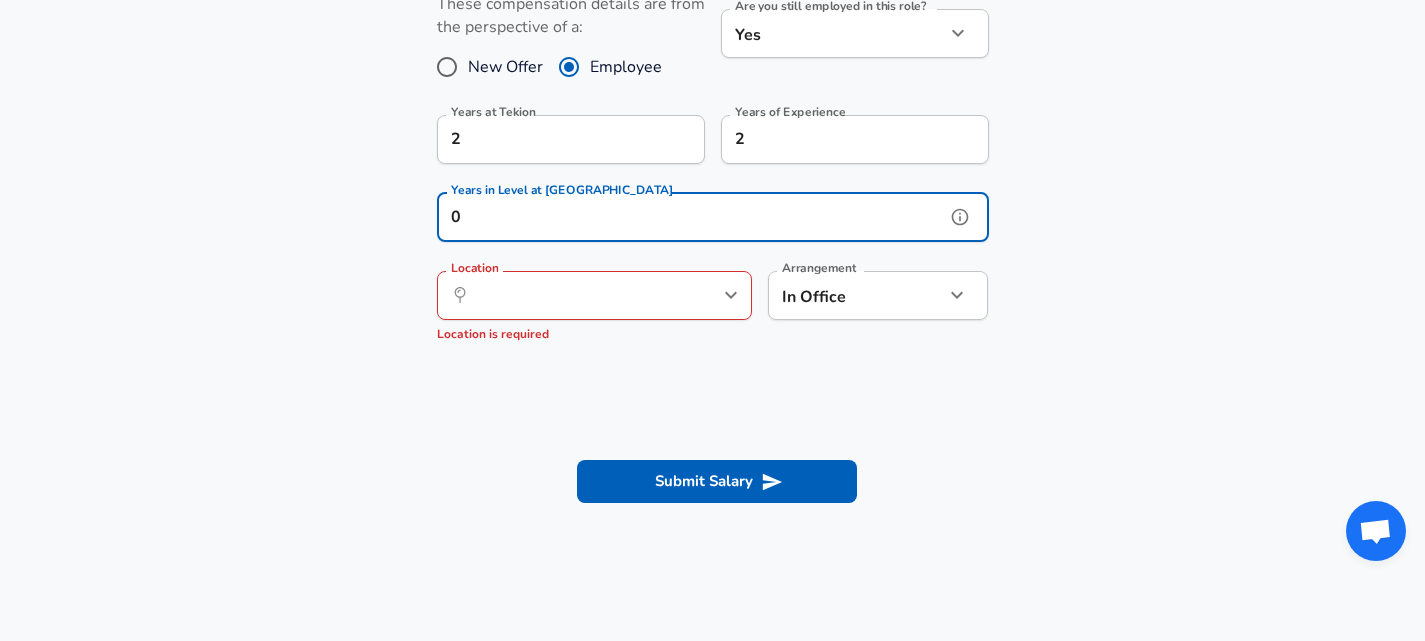 click on "0" at bounding box center (691, 217) 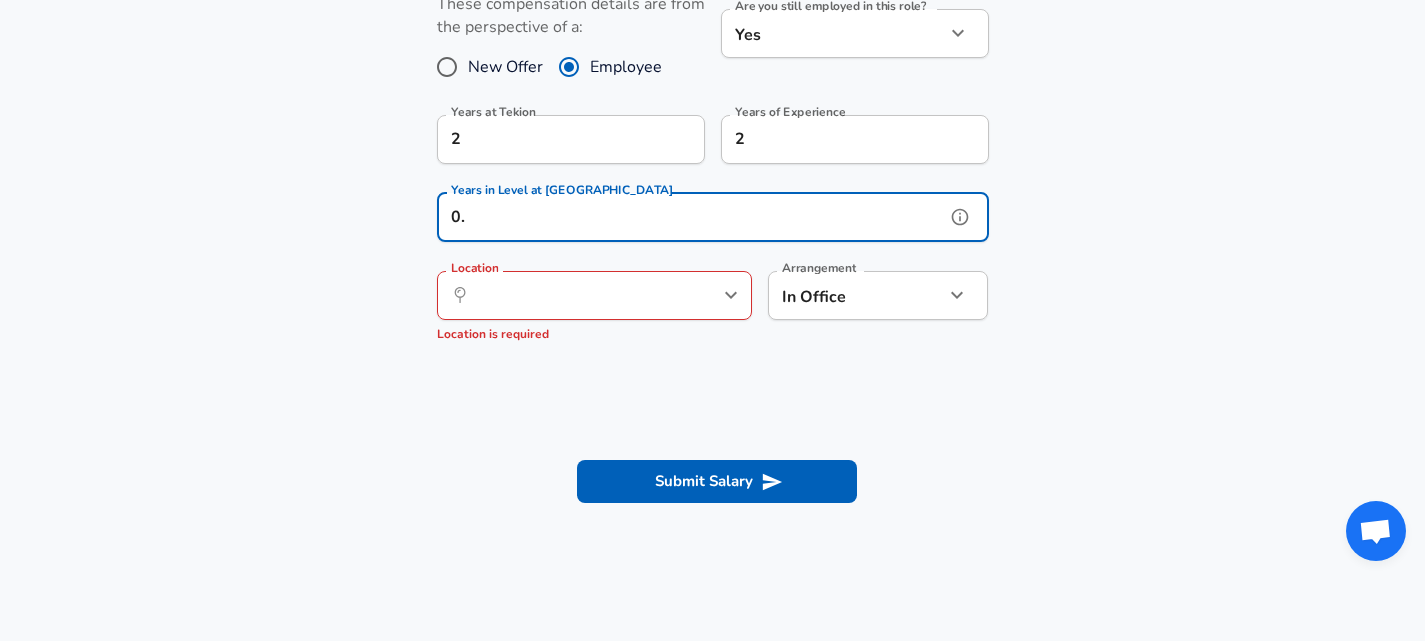 type on "0" 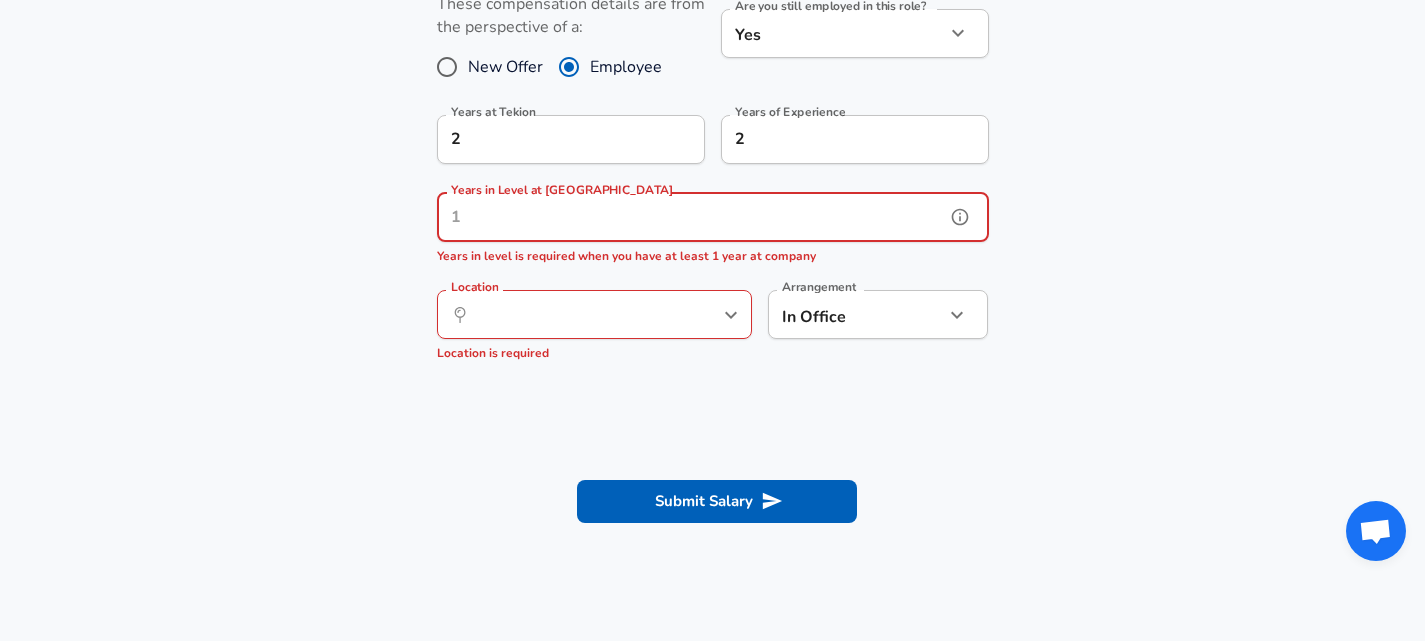 type on "0" 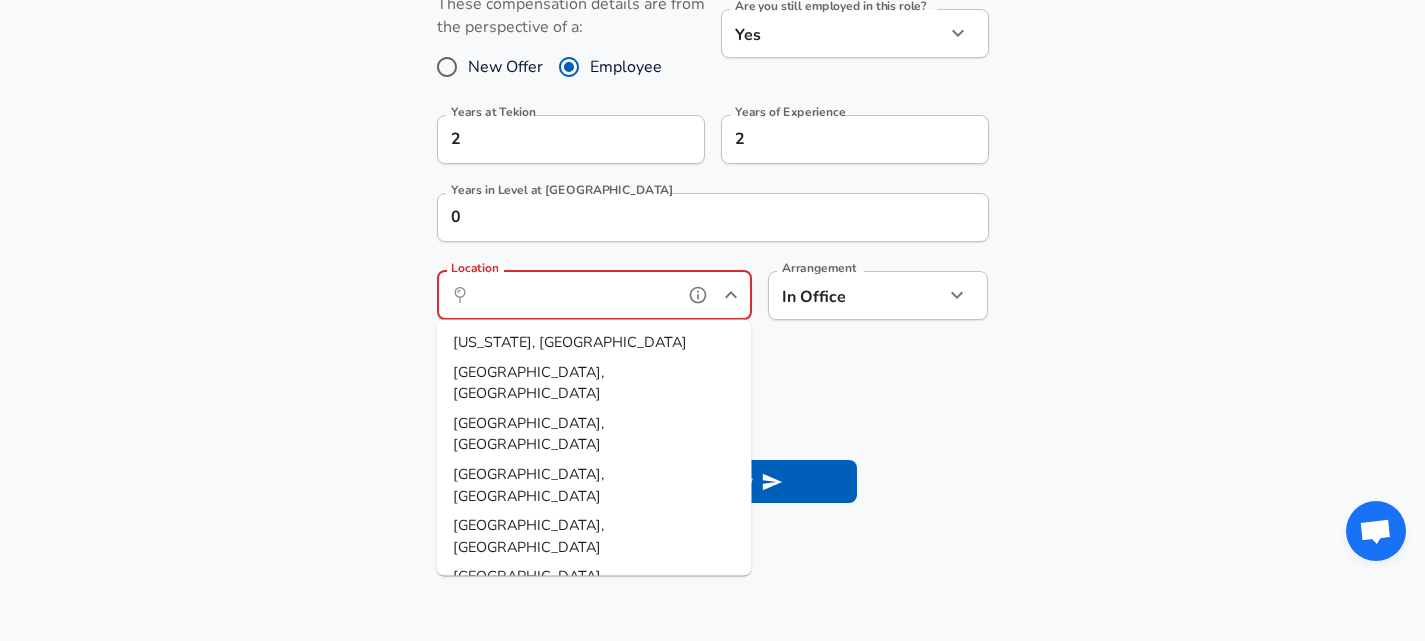click on "Location" at bounding box center (572, 295) 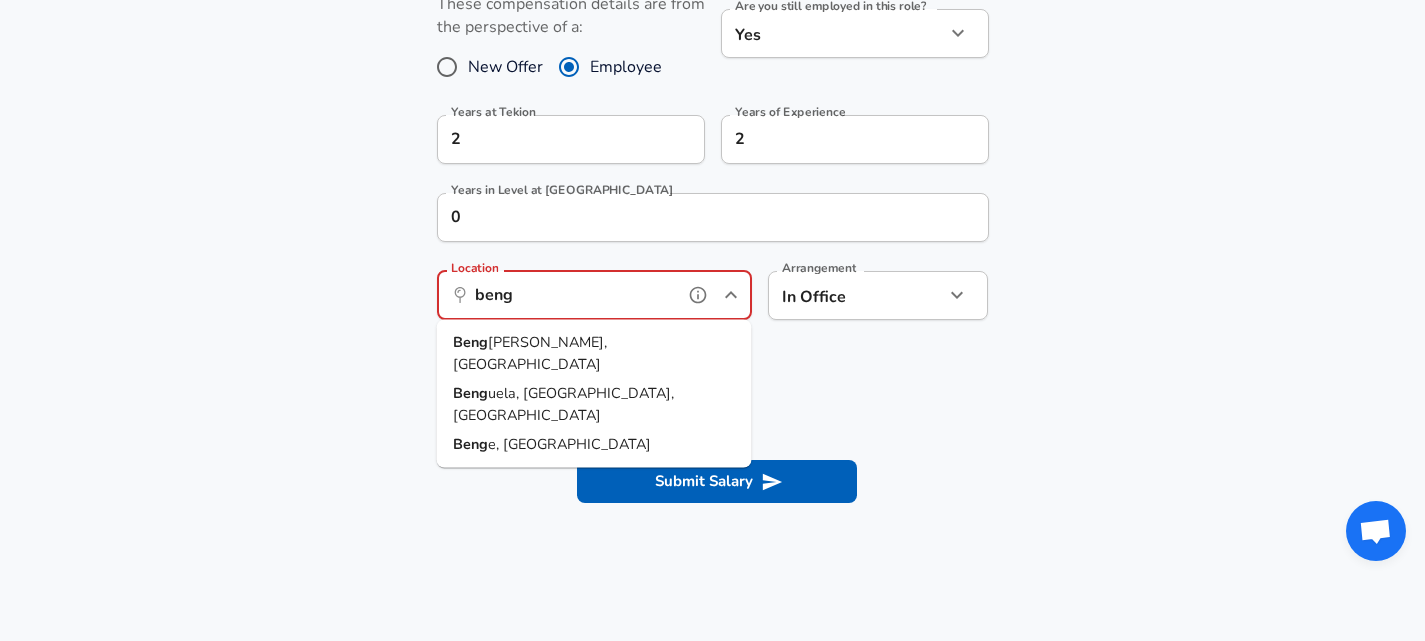 click on "[PERSON_NAME], [GEOGRAPHIC_DATA]" at bounding box center (530, 353) 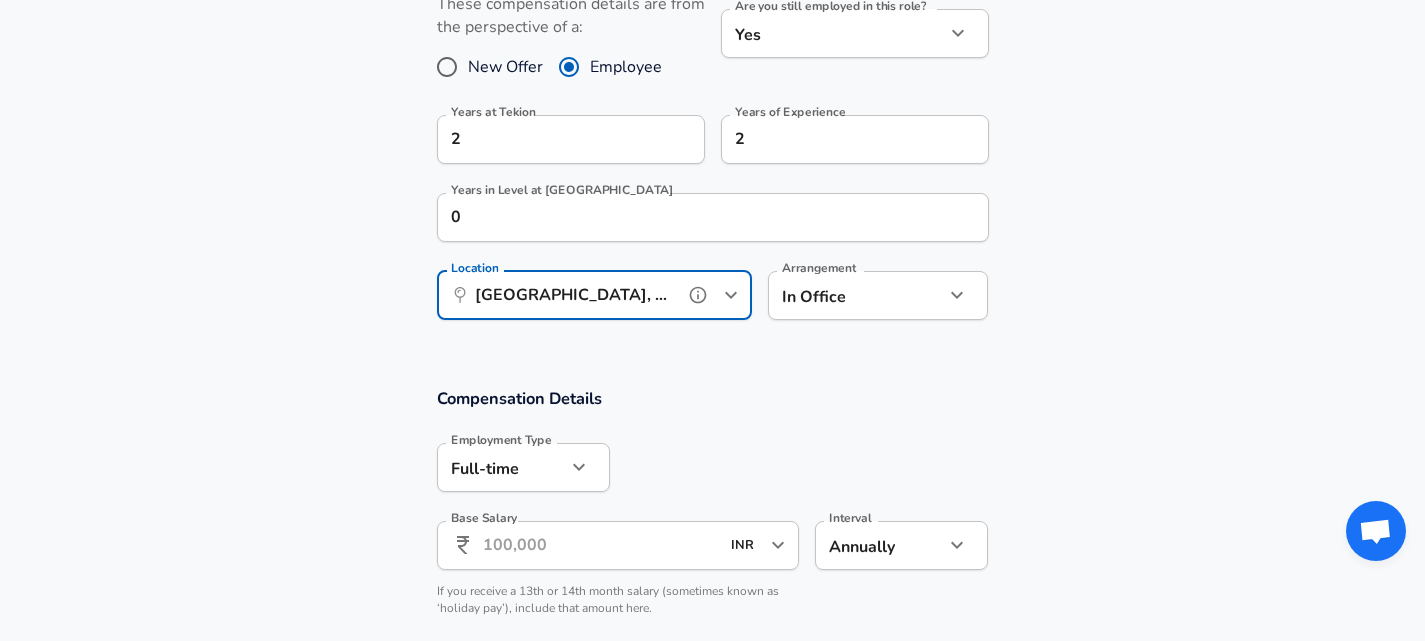 scroll, scrollTop: 1305, scrollLeft: 0, axis: vertical 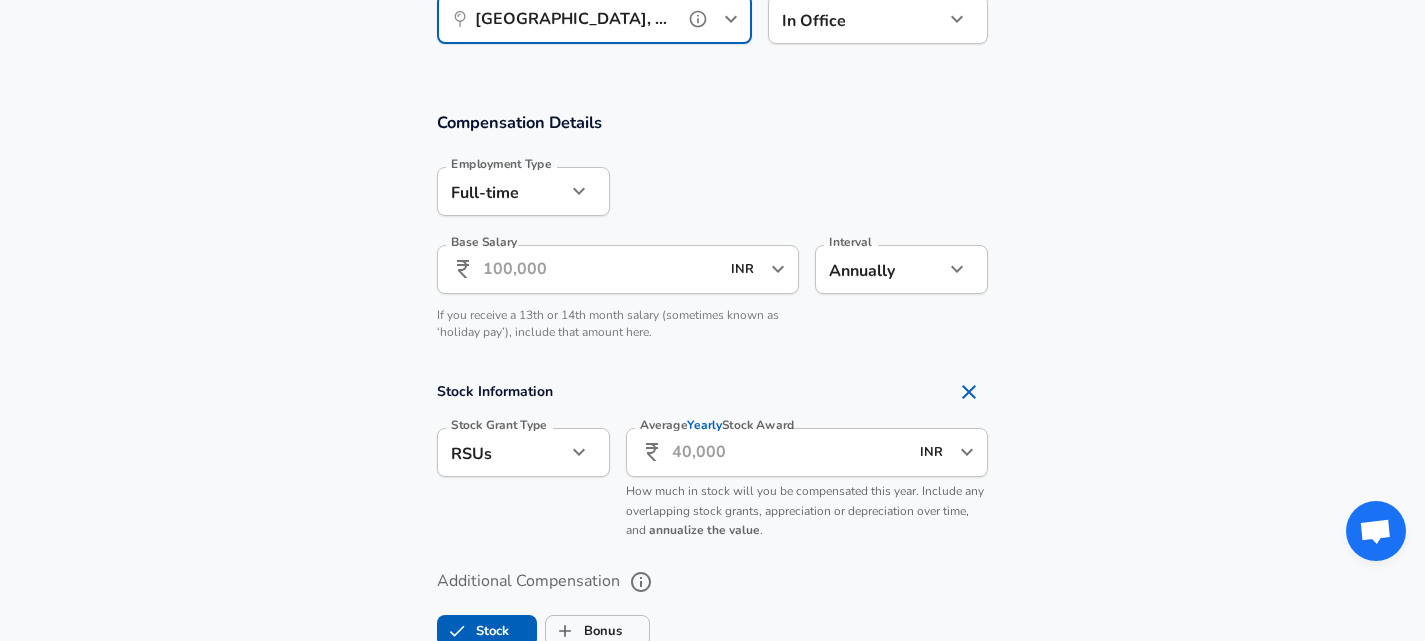 type on "[GEOGRAPHIC_DATA], [GEOGRAPHIC_DATA], [GEOGRAPHIC_DATA]" 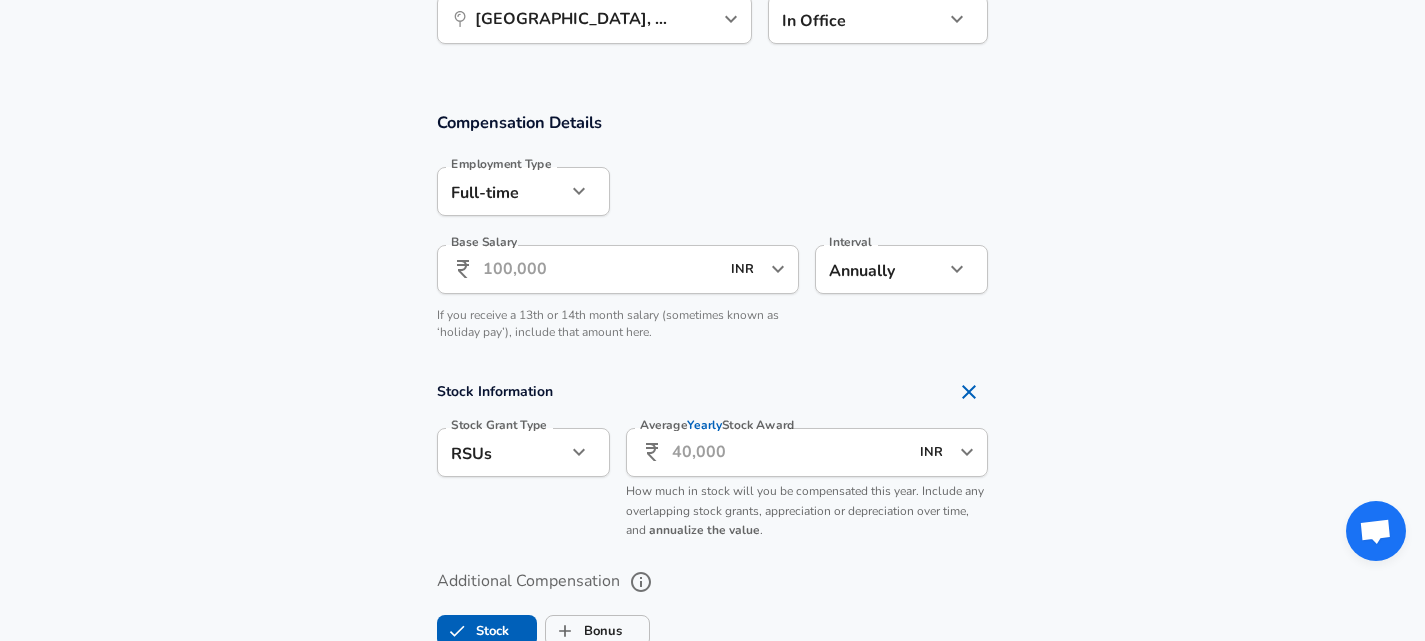 click on "Base Salary" at bounding box center [601, 269] 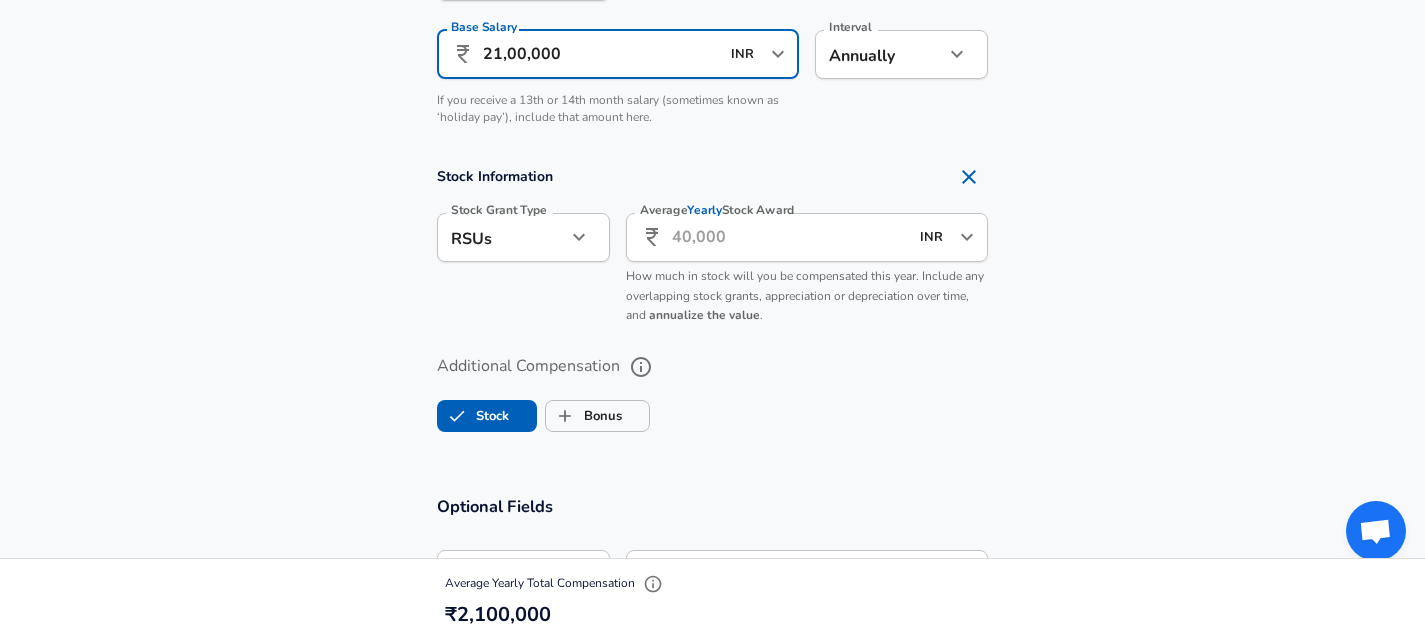 scroll, scrollTop: 1521, scrollLeft: 0, axis: vertical 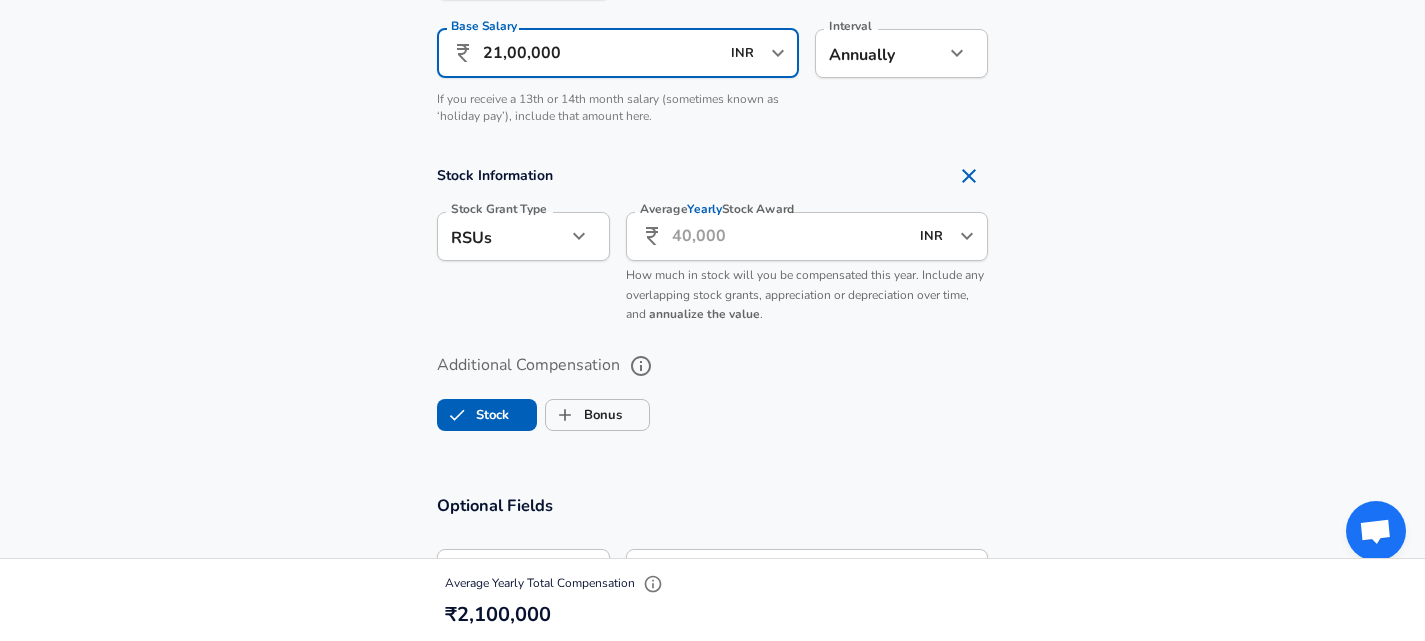 type on "21,00,000" 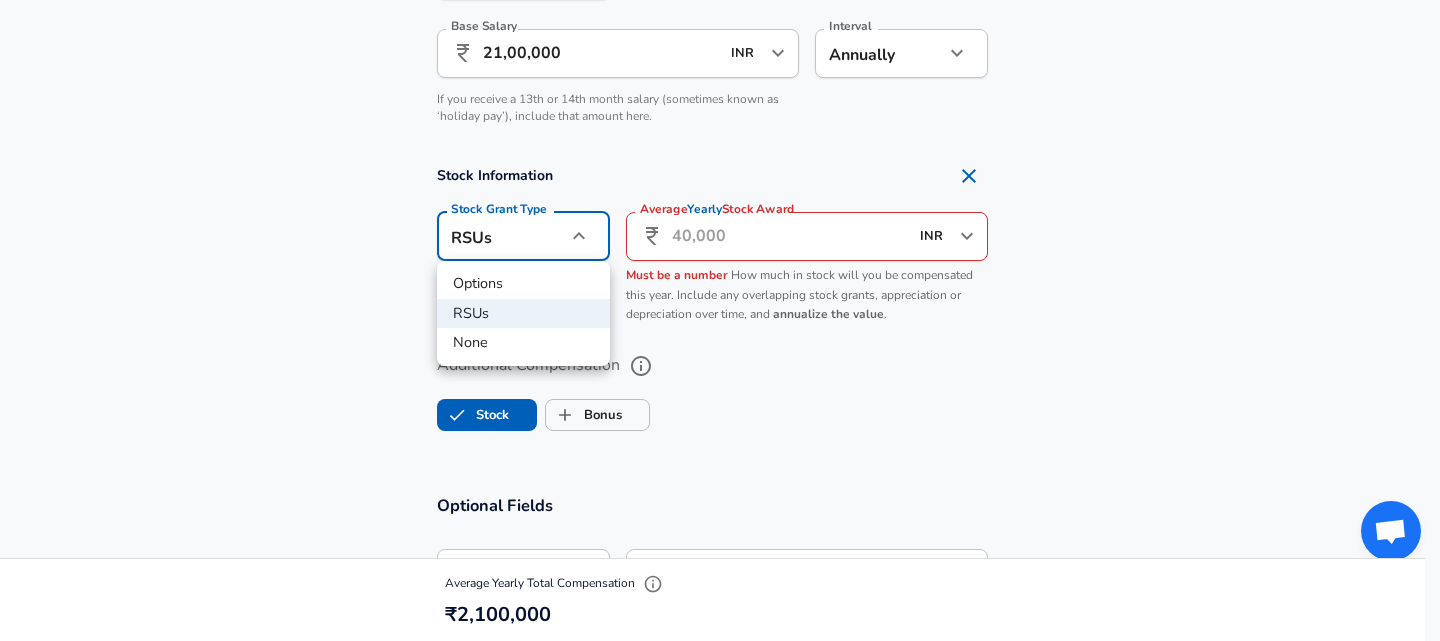 click on "Restart Add Your Salary Upload your offer letter   to verify your submission Enhance Privacy and Anonymity Yes Automatically hides specific fields until there are enough submissions to safely display the full details.   More Details Based on your submission and the data points that we have already collected, we will automatically hide and anonymize specific fields if there aren't enough data points to remain sufficiently anonymous. Company & Title Information   Enter the company you received your offer from Company Tekion Company   Select the title that closest resembles your official title. This should be similar to the title that was present on your offer letter. Title Software Engineer Title   Select a job family that best fits your role. If you can't find one, select 'Other' to enter a custom job family Job Family Software Engineer Job Family   Select a Specialization that best fits your role. If you can't find one, select 'Other' to enter a custom specialization Select Specialization   Level Level Yes 2" at bounding box center [720, -1201] 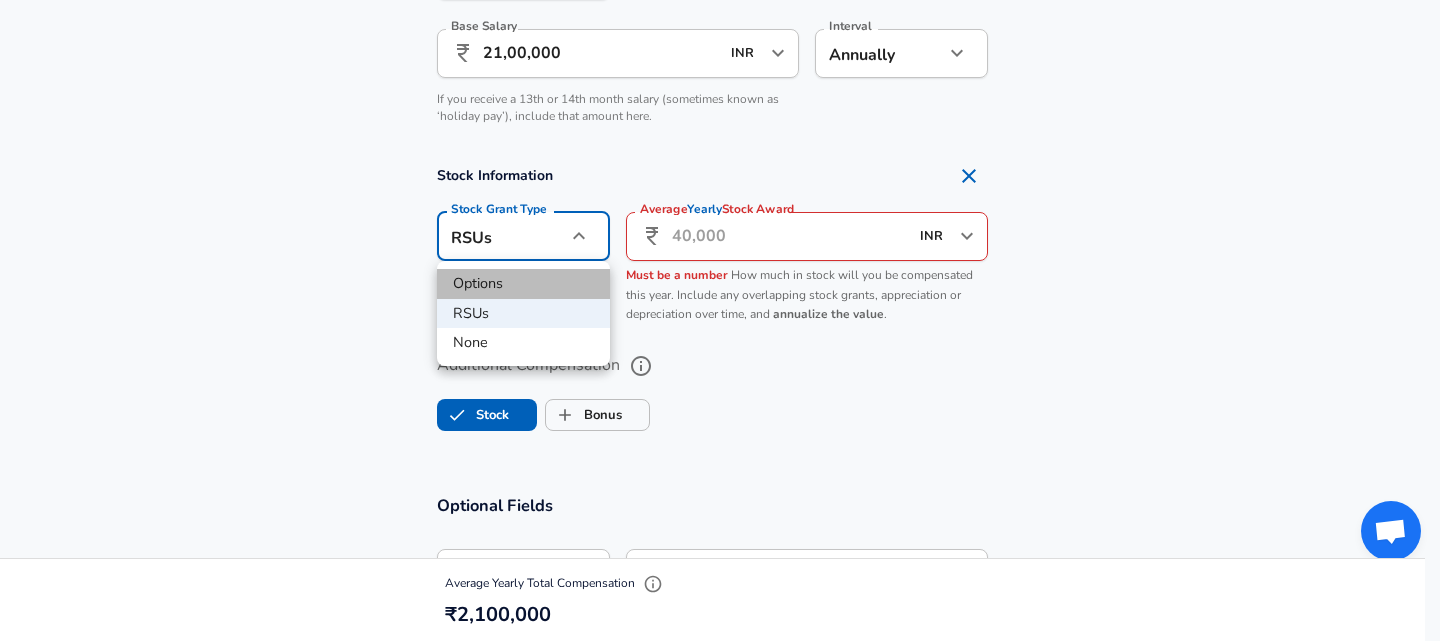 click on "Options" at bounding box center [523, 284] 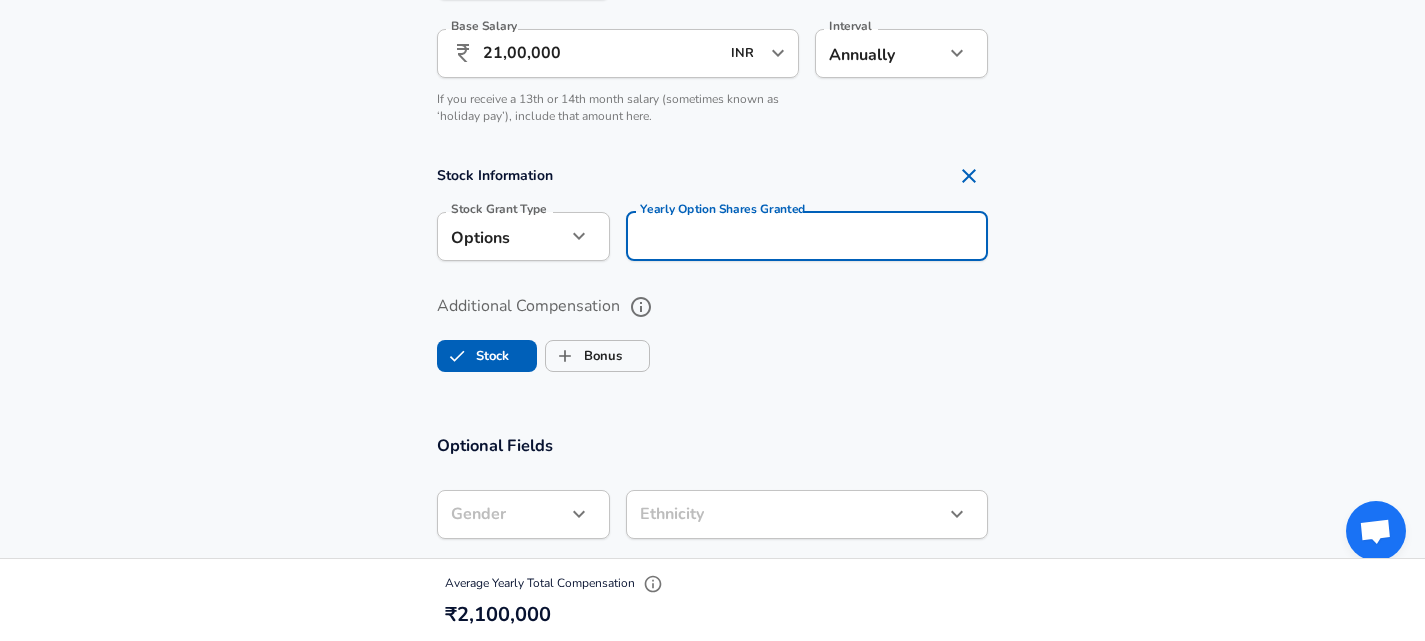 click on "Yearly Option Shares Granted" at bounding box center (807, 236) 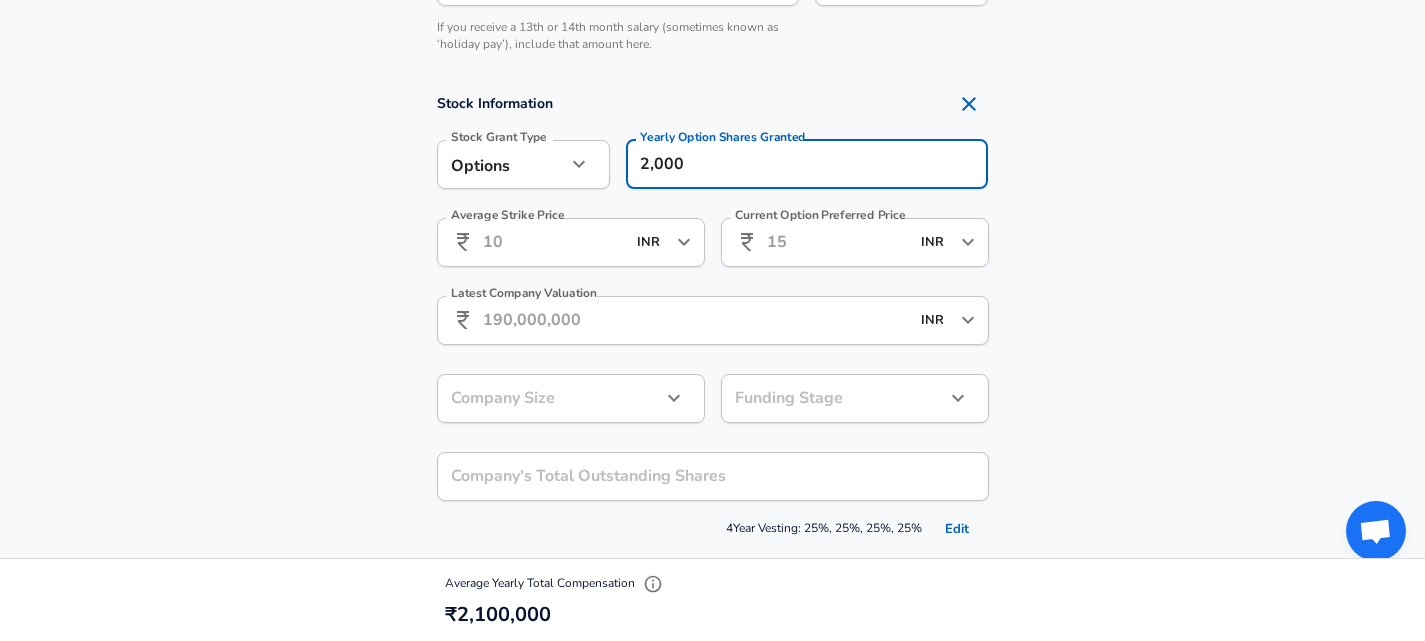 scroll, scrollTop: 1596, scrollLeft: 0, axis: vertical 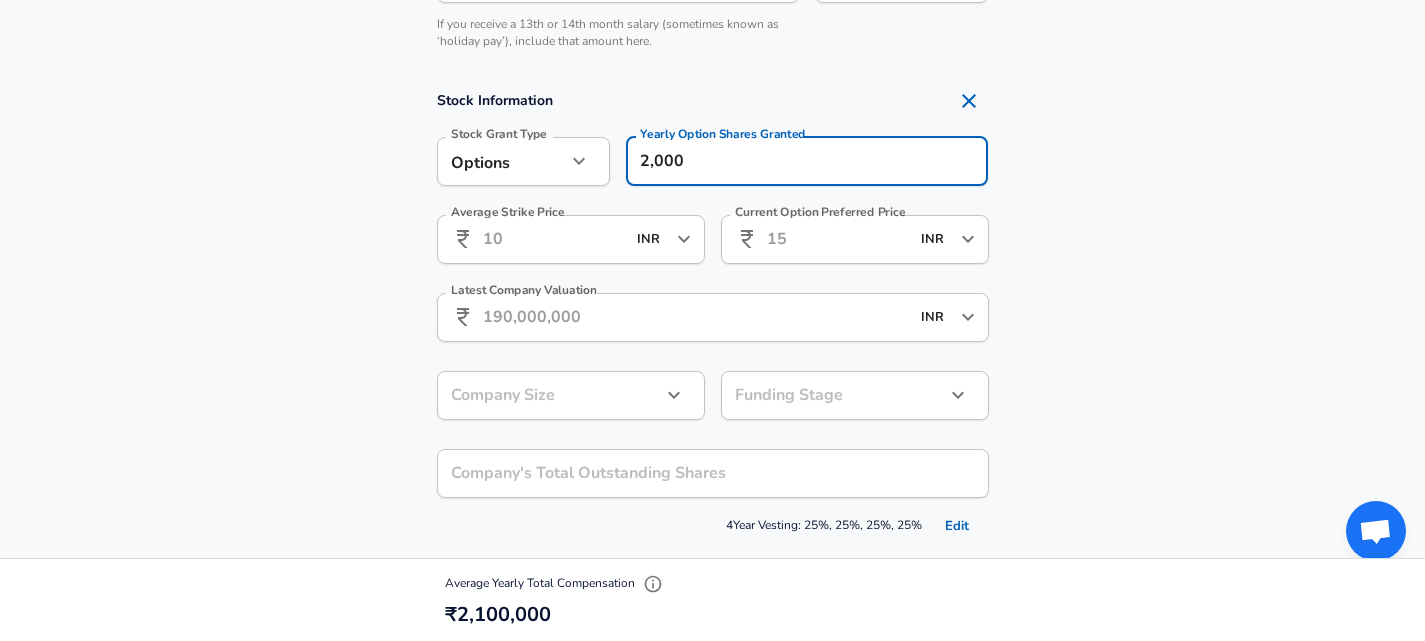 type on "2,000" 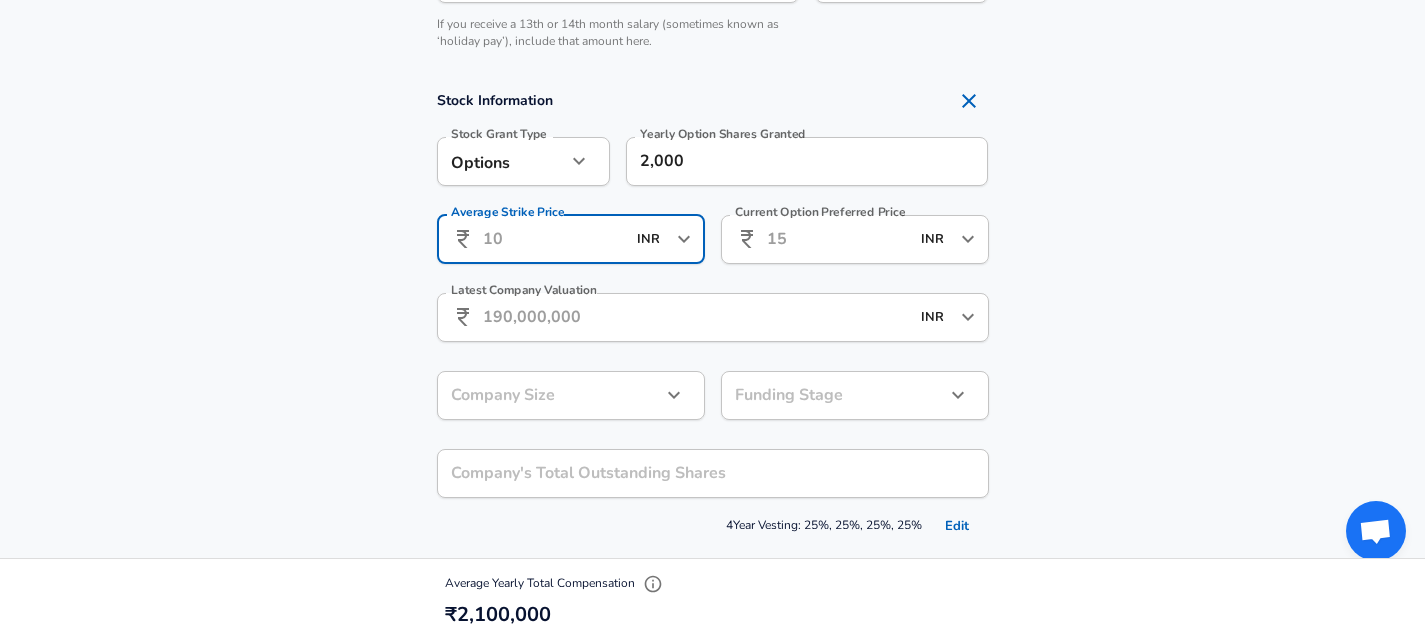 click on "Average Strike Price" at bounding box center (554, 239) 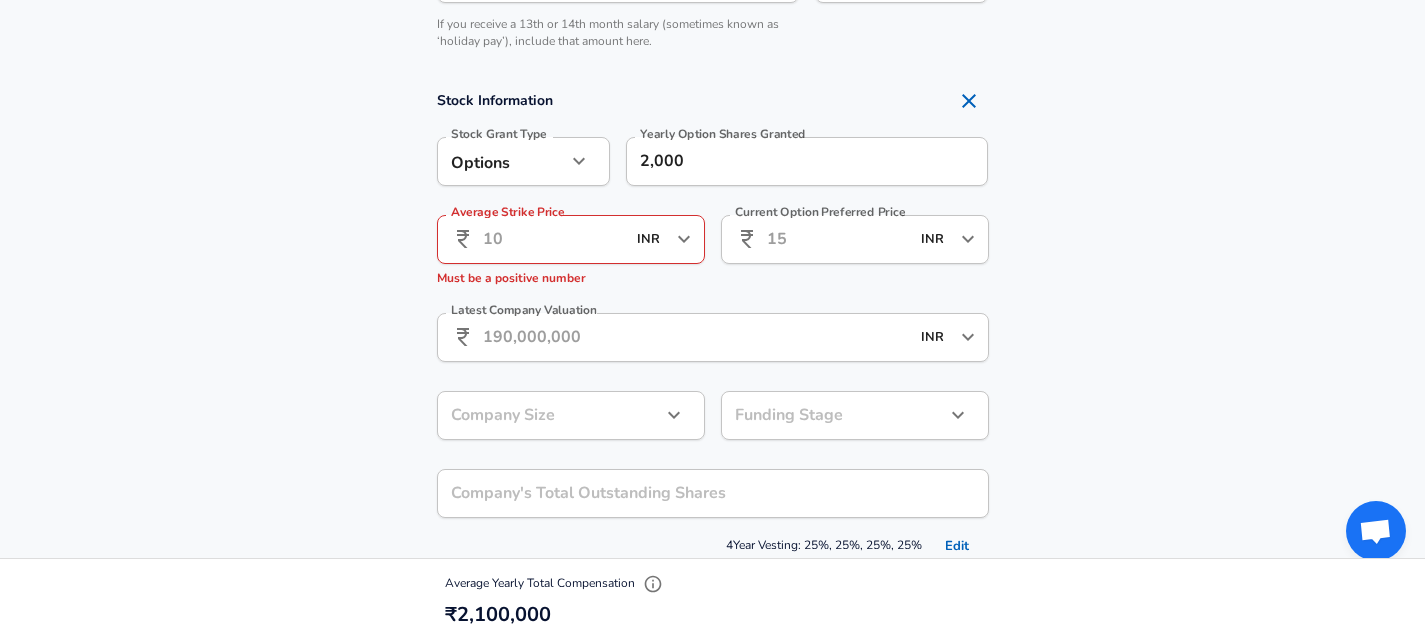 click on "Stock Information  Stock Grant Type Options option Stock Grant Type Yearly Option Shares Granted 2,000 Yearly Option Shares Granted Average Strike Price ​ INR ​ Average Strike Price Must be a positive number Current Option Preferred Price ​ INR ​ Current Option Preferred Price Latest Company Valuation ​ INR ​ Latest Company Valuation Company Size ​ Company Size Funding Stage ​ Funding Stage Company's Total Outstanding Shares Company's Total Outstanding Shares 4  Year Vesting:   25%, 25%, 25%, 25%   Edit" at bounding box center (712, 321) 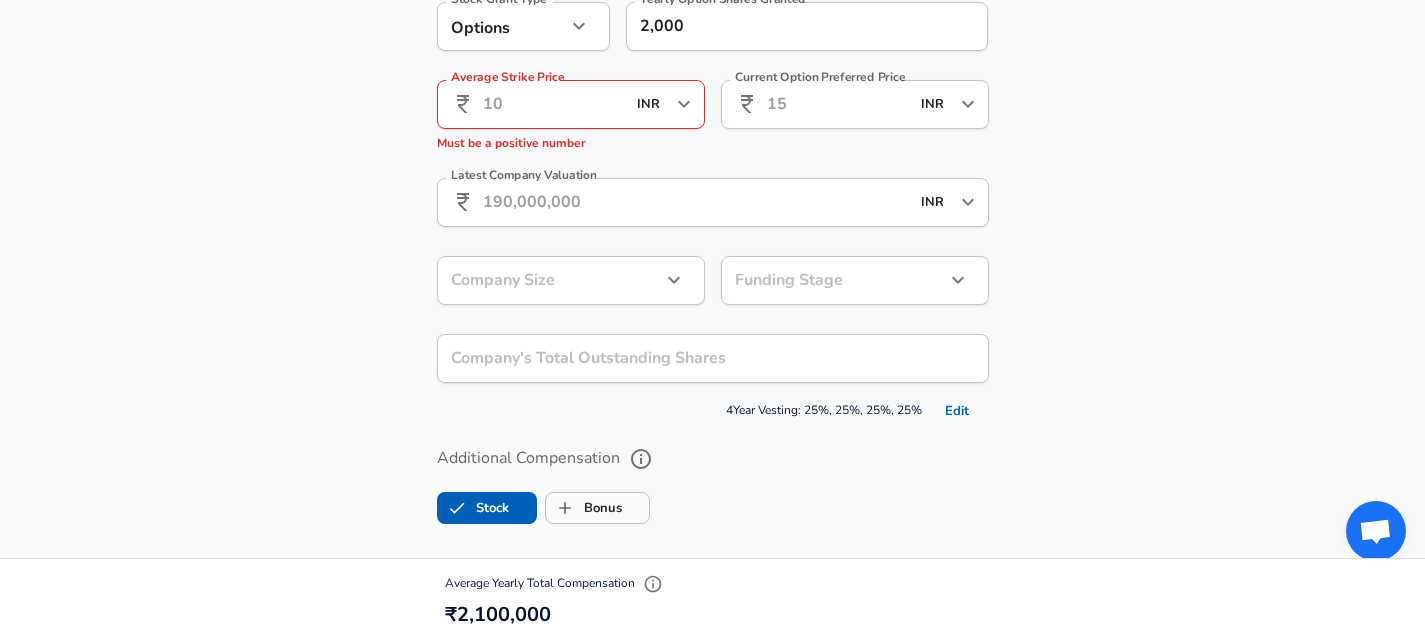 scroll, scrollTop: 1732, scrollLeft: 0, axis: vertical 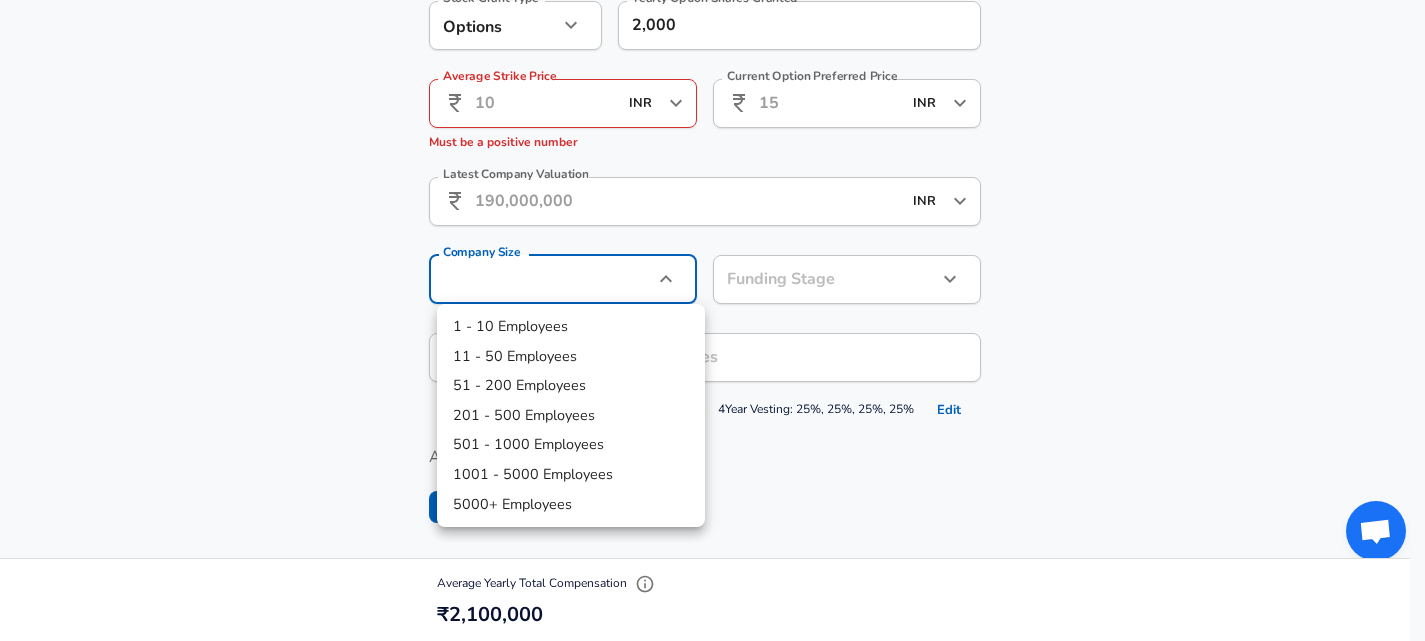 click on "Restart Add Your Salary Upload your offer letter   to verify your submission Enhance Privacy and Anonymity Yes Automatically hides specific fields until there are enough submissions to safely display the full details.   More Details Based on your submission and the data points that we have already collected, we will automatically hide and anonymize specific fields if there aren't enough data points to remain sufficiently anonymous. Company & Title Information   Enter the company you received your offer from Company Tekion Company   Select the title that closest resembles your official title. This should be similar to the title that was present on your offer letter. Title Software Engineer Title   Select a job family that best fits your role. If you can't find one, select 'Other' to enter a custom job family Job Family Software Engineer Job Family   Select a Specialization that best fits your role. If you can't find one, select 'Other' to enter a custom specialization Select Specialization   Level Level Yes 2" at bounding box center (712, -1412) 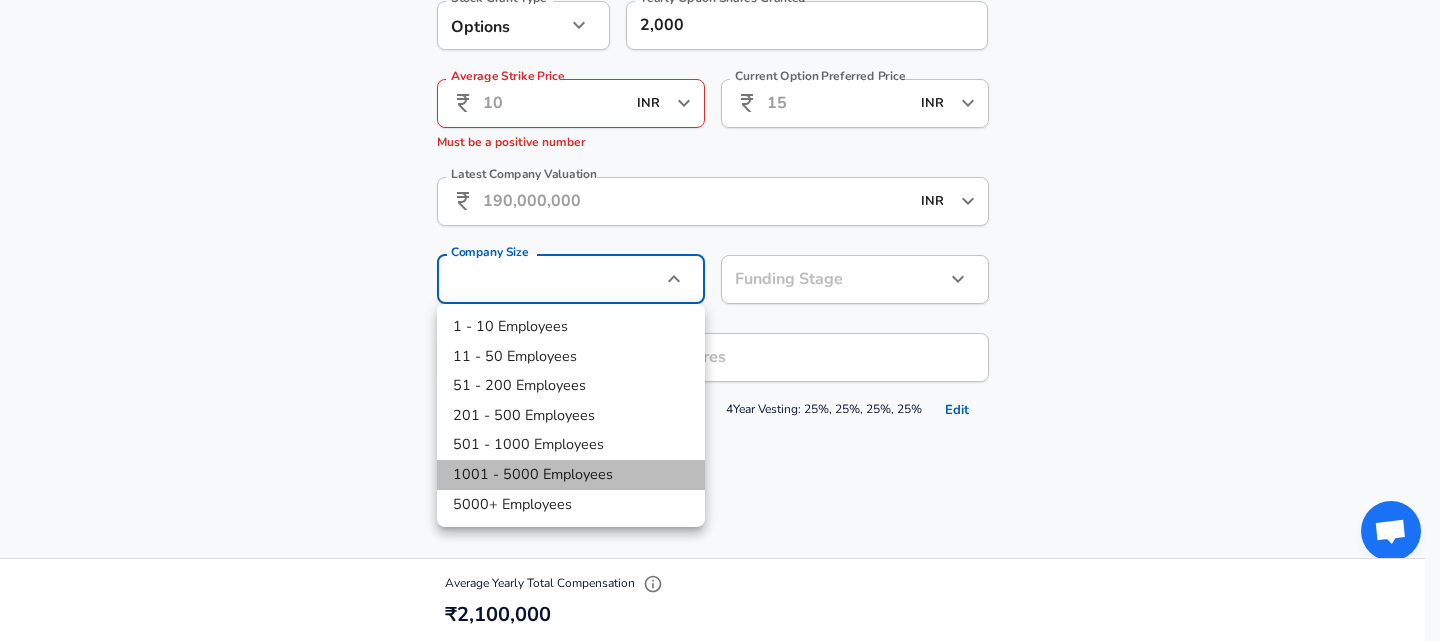 click on "1001 - 5000 Employees" at bounding box center (571, 475) 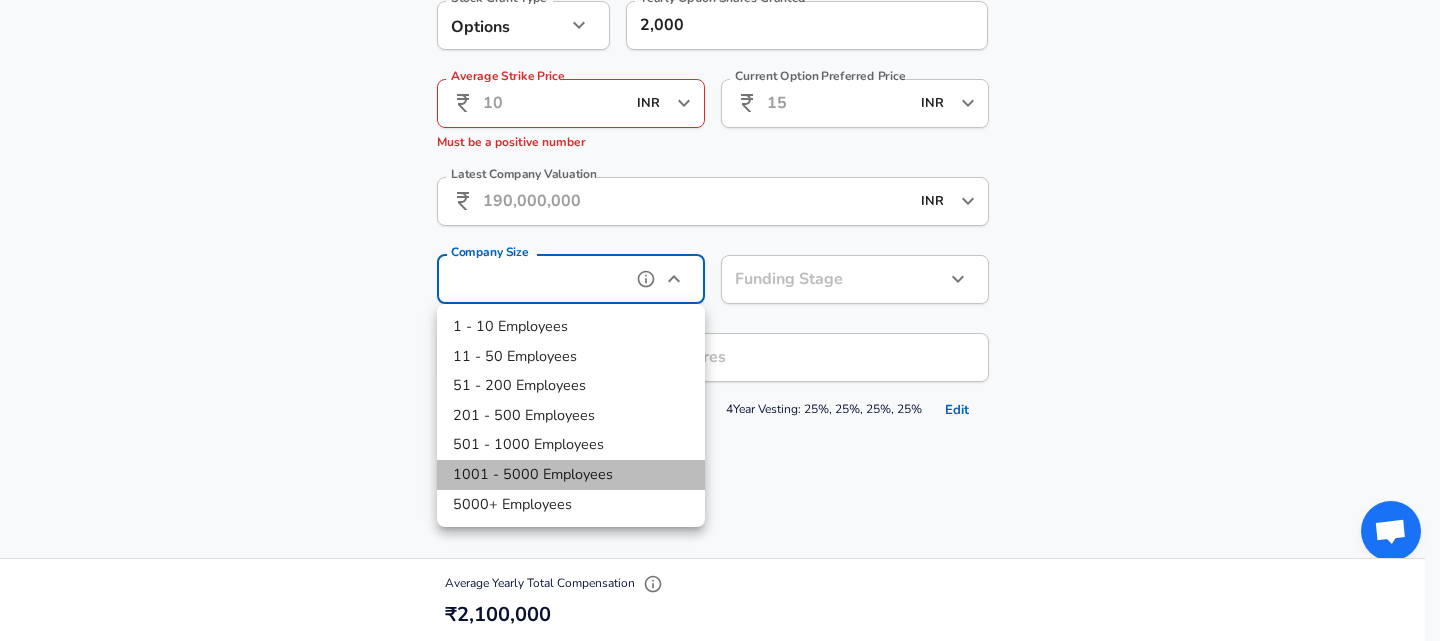 type on "1001-5000" 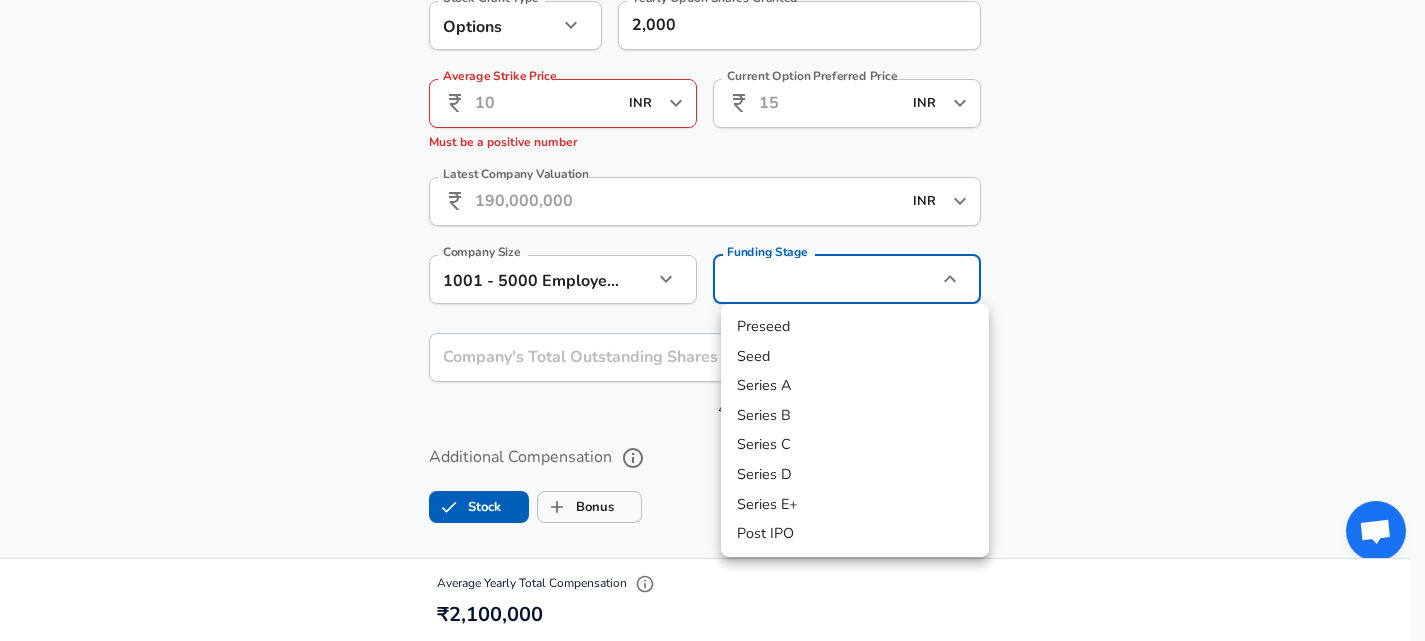 click on "Restart Add Your Salary Upload your offer letter   to verify your submission Enhance Privacy and Anonymity Yes Automatically hides specific fields until there are enough submissions to safely display the full details.   More Details Based on your submission and the data points that we have already collected, we will automatically hide and anonymize specific fields if there aren't enough data points to remain sufficiently anonymous. Company & Title Information   Enter the company you received your offer from Company Tekion Company   Select the title that closest resembles your official title. This should be similar to the title that was present on your offer letter. Title Software Engineer Title   Select a job family that best fits your role. If you can't find one, select 'Other' to enter a custom job family Job Family Software Engineer Job Family   Select a Specialization that best fits your role. If you can't find one, select 'Other' to enter a custom specialization Select Specialization   Level Level Yes 2" at bounding box center [712, -1412] 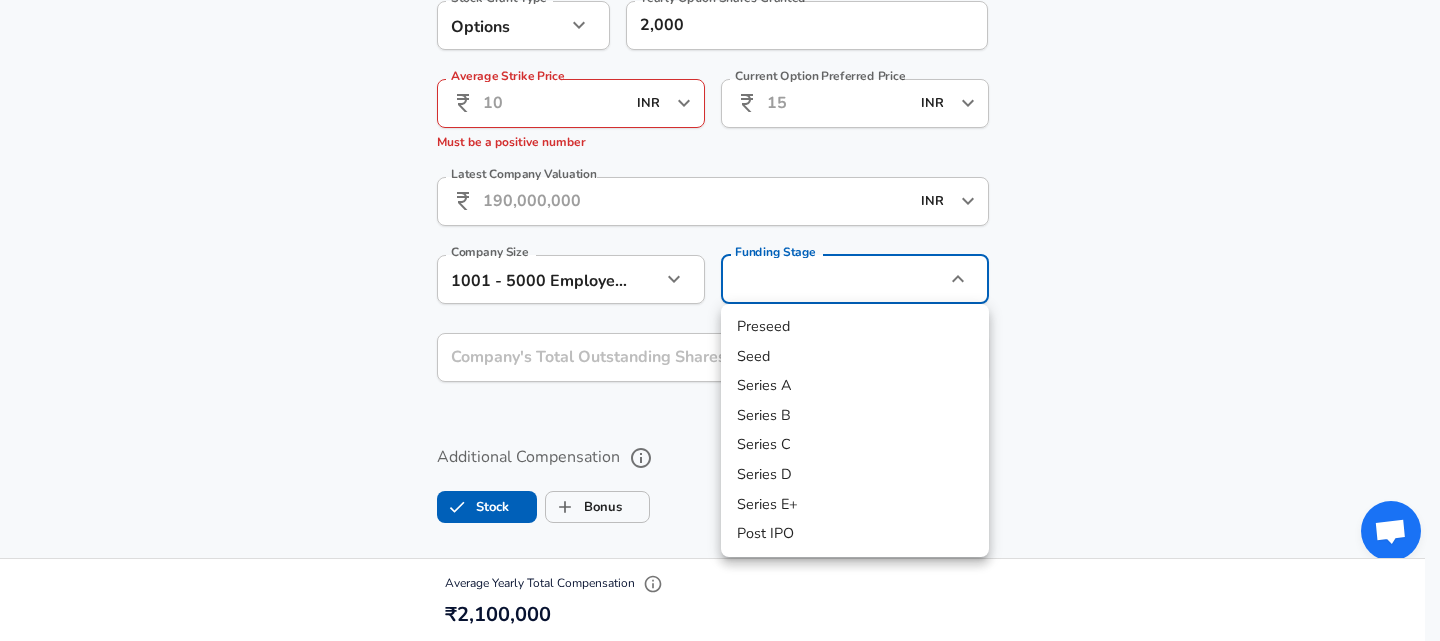 click at bounding box center [720, 320] 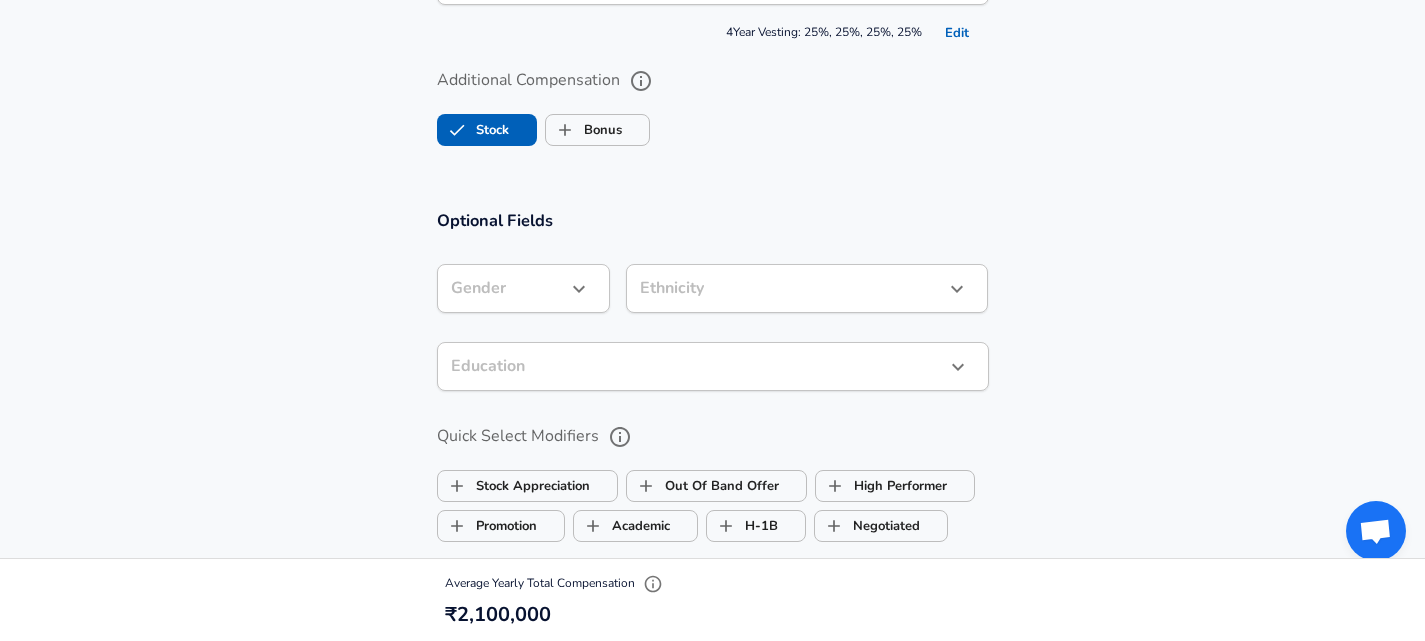 scroll, scrollTop: 2111, scrollLeft: 0, axis: vertical 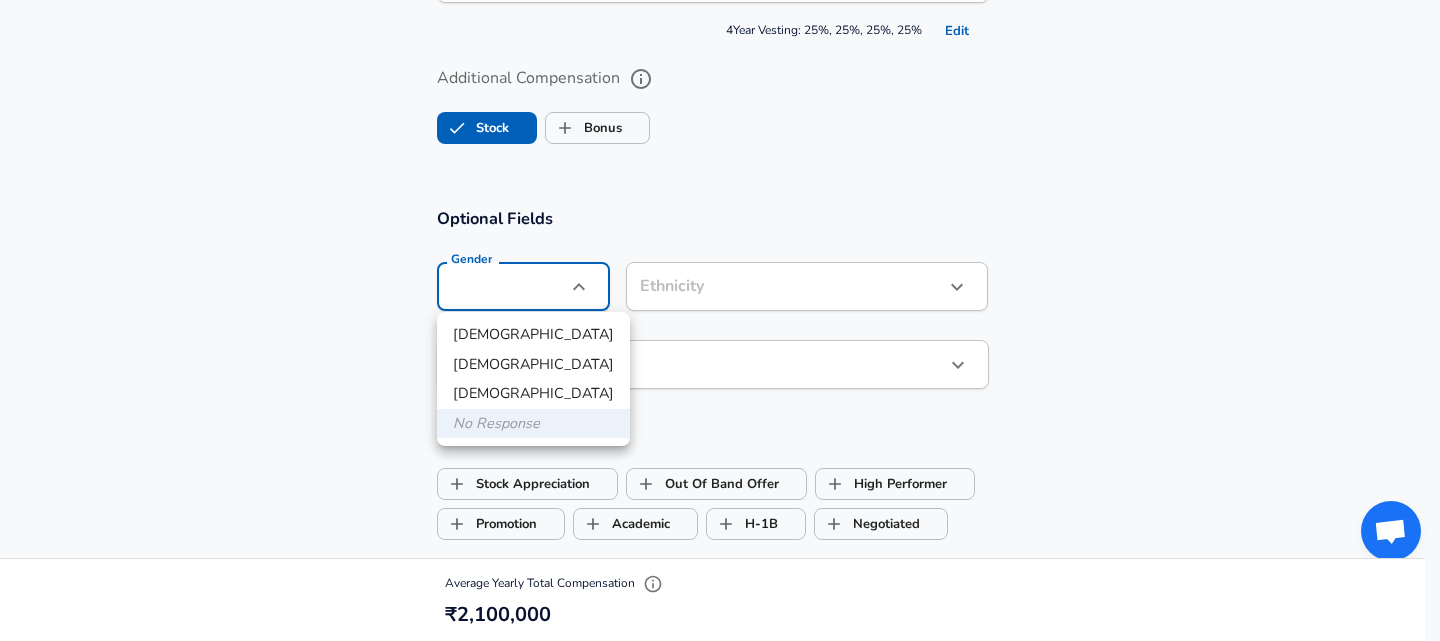 click on "Restart Add Your Salary Upload your offer letter   to verify your submission Enhance Privacy and Anonymity Yes Automatically hides specific fields until there are enough submissions to safely display the full details.   More Details Based on your submission and the data points that we have already collected, we will automatically hide and anonymize specific fields if there aren't enough data points to remain sufficiently anonymous. Company & Title Information   Enter the company you received your offer from Company Tekion Company   Select the title that closest resembles your official title. This should be similar to the title that was present on your offer letter. Title Software Engineer Title   Select a job family that best fits your role. If you can't find one, select 'Other' to enter a custom job family Job Family Software Engineer Job Family   Select a Specialization that best fits your role. If you can't find one, select 'Other' to enter a custom specialization Select Specialization   Level Level Yes 2" at bounding box center (720, -1791) 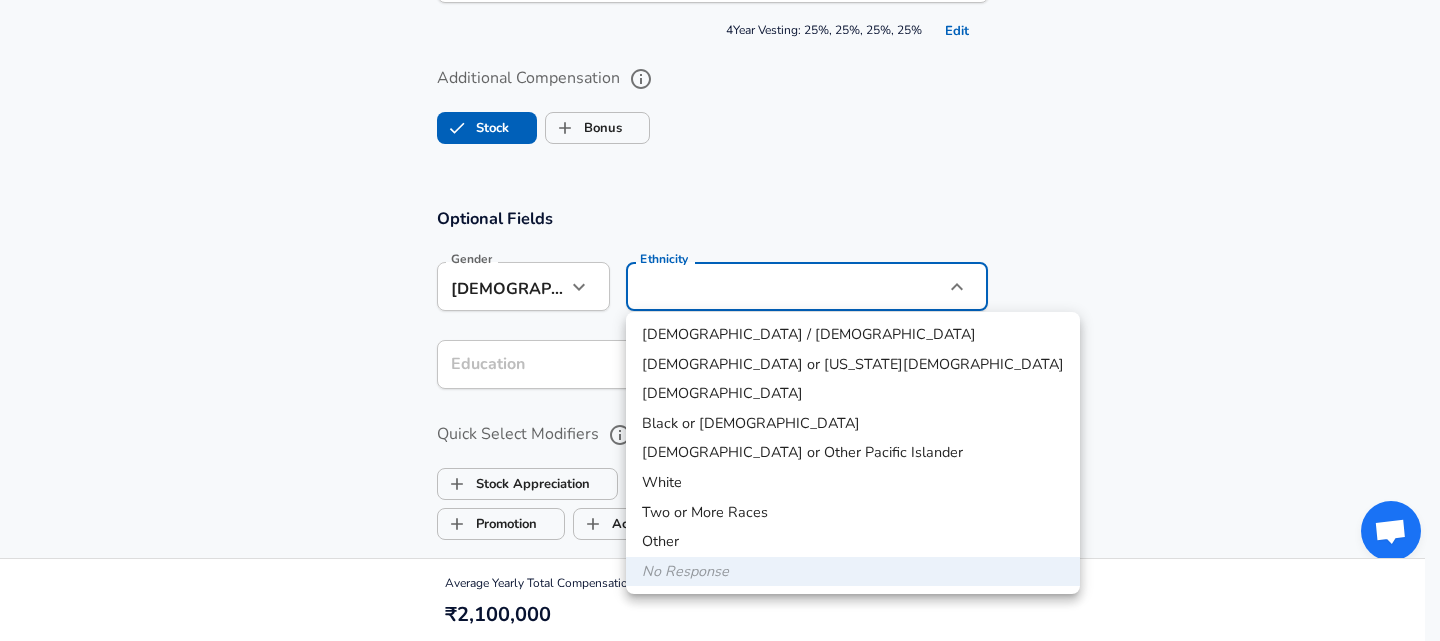 click on "Restart Add Your Salary Upload your offer letter   to verify your submission Enhance Privacy and Anonymity Yes Automatically hides specific fields until there are enough submissions to safely display the full details.   More Details Based on your submission and the data points that we have already collected, we will automatically hide and anonymize specific fields if there aren't enough data points to remain sufficiently anonymous. Company & Title Information   Enter the company you received your offer from Company Tekion Company   Select the title that closest resembles your official title. This should be similar to the title that was present on your offer letter. Title Software Engineer Title   Select a job family that best fits your role. If you can't find one, select 'Other' to enter a custom job family Job Family Software Engineer Job Family   Select a Specialization that best fits your role. If you can't find one, select 'Other' to enter a custom specialization Select Specialization   Level Level Yes 2" at bounding box center [720, -1791] 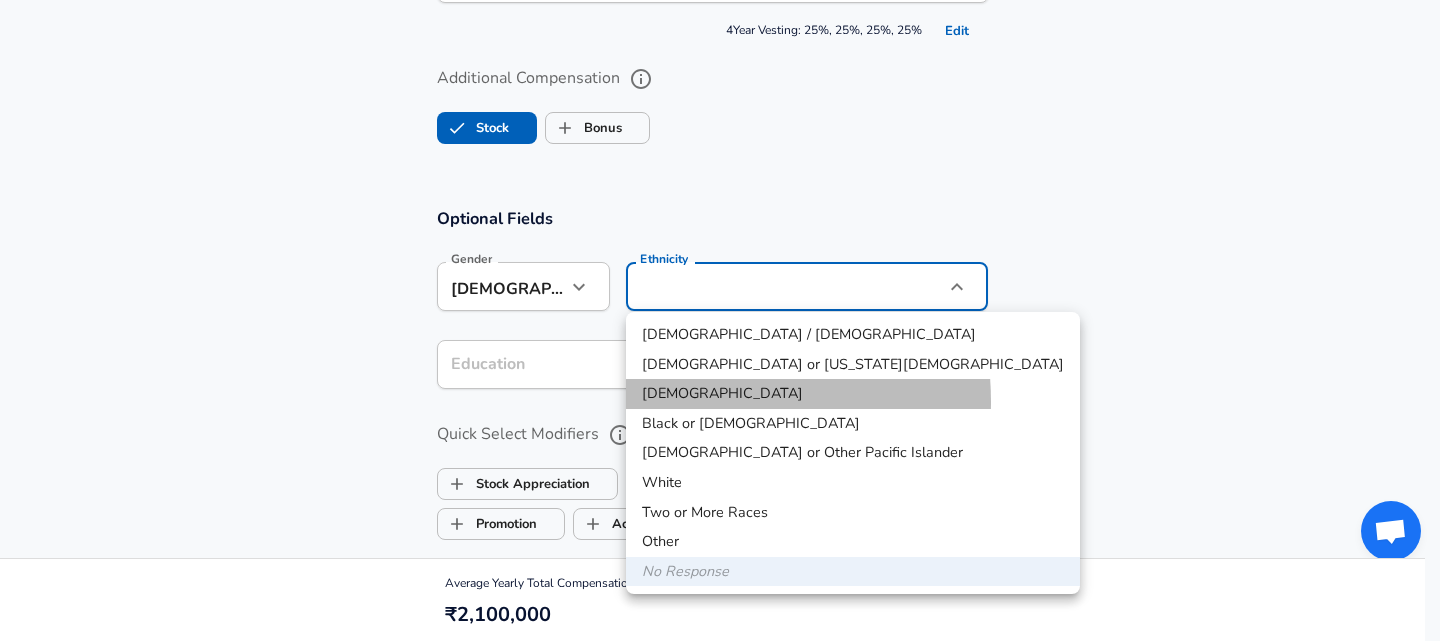 click on "[DEMOGRAPHIC_DATA]" at bounding box center (853, 394) 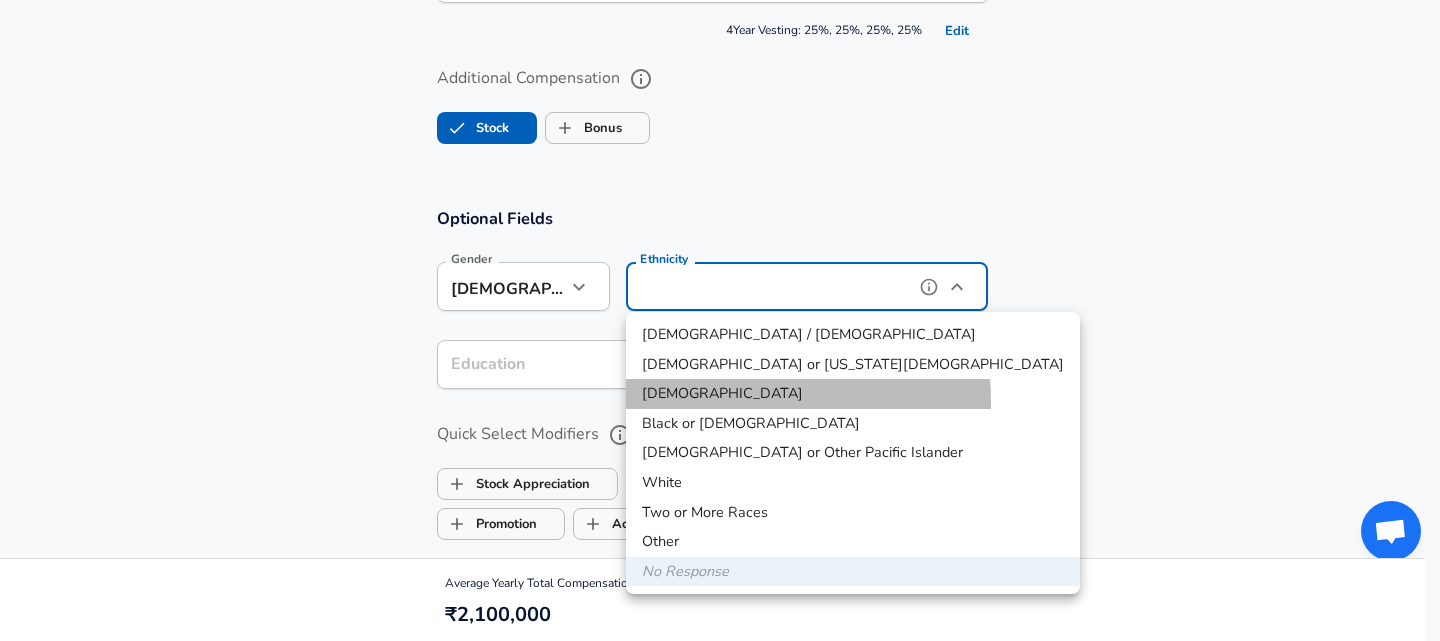 type on "[DEMOGRAPHIC_DATA]" 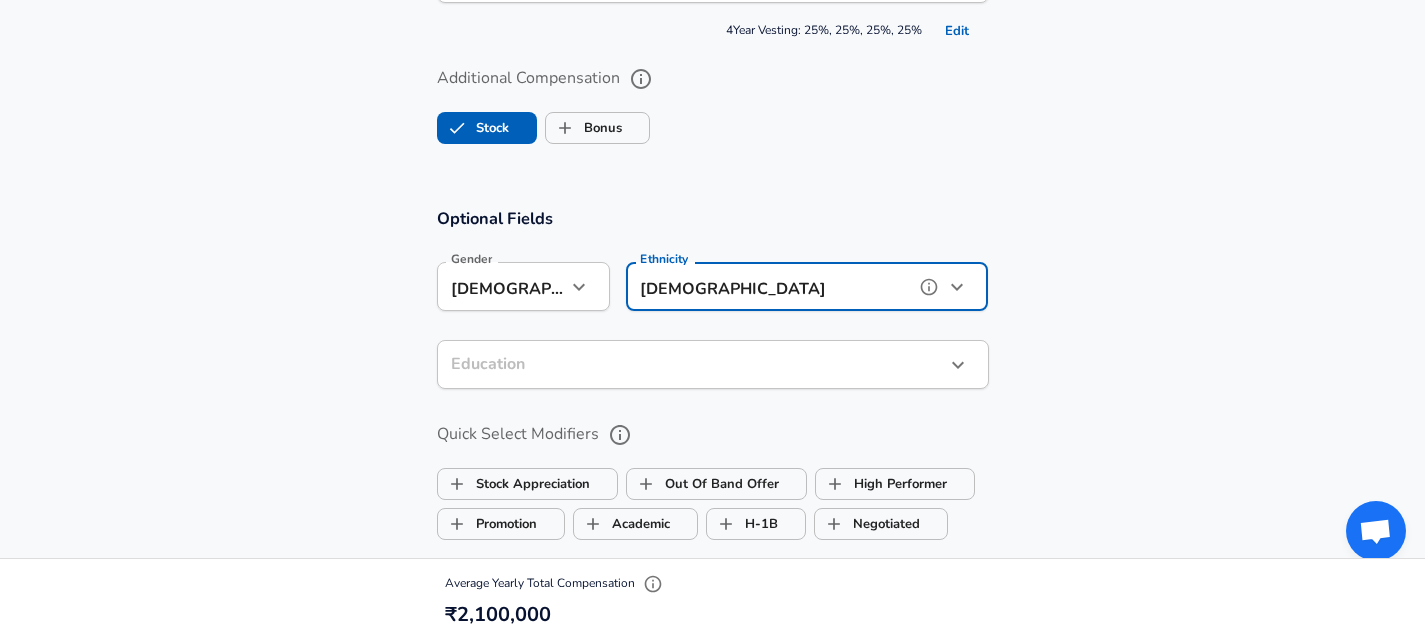 scroll, scrollTop: 2285, scrollLeft: 0, axis: vertical 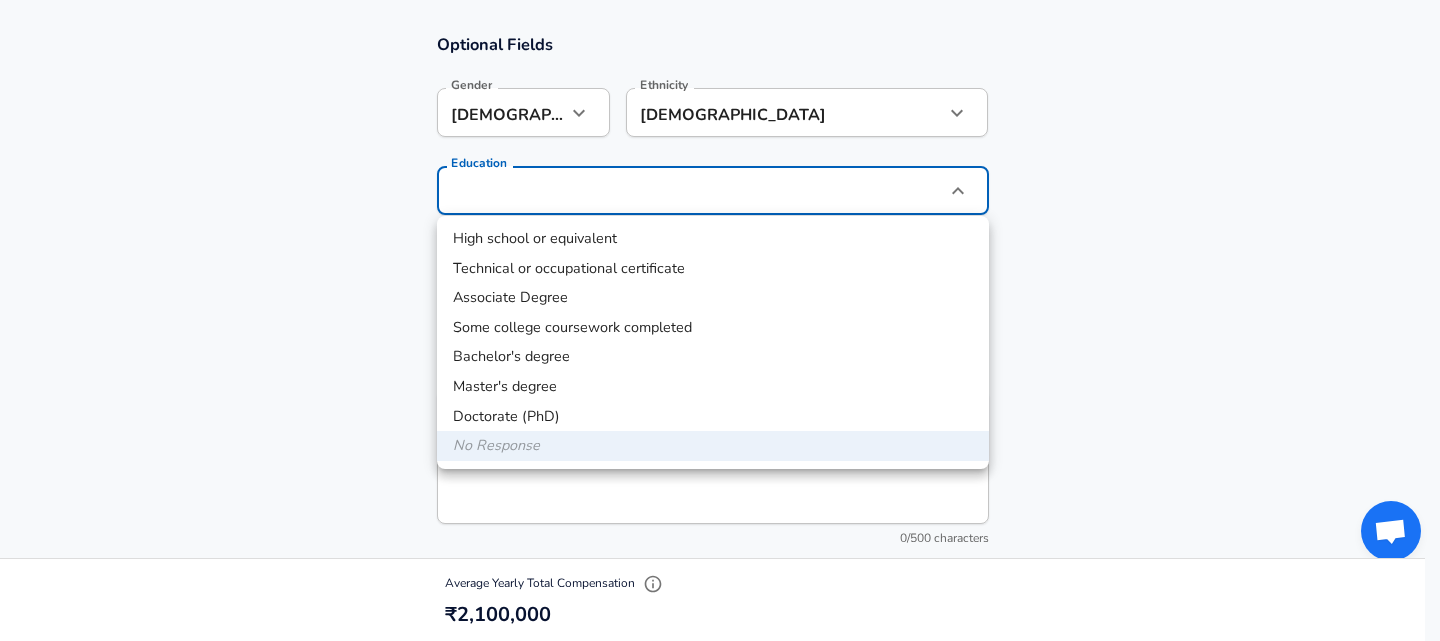 click on "Restart Add Your Salary Upload your offer letter   to verify your submission Enhance Privacy and Anonymity Yes Automatically hides specific fields until there are enough submissions to safely display the full details.   More Details Based on your submission and the data points that we have already collected, we will automatically hide and anonymize specific fields if there aren't enough data points to remain sufficiently anonymous. Company & Title Information   Enter the company you received your offer from Company Tekion Company   Select the title that closest resembles your official title. This should be similar to the title that was present on your offer letter. Title Software Engineer Title   Select a job family that best fits your role. If you can't find one, select 'Other' to enter a custom job family Job Family Software Engineer Job Family   Select a Specialization that best fits your role. If you can't find one, select 'Other' to enter a custom specialization Select Specialization   Level Level Yes 2" at bounding box center [720, -1965] 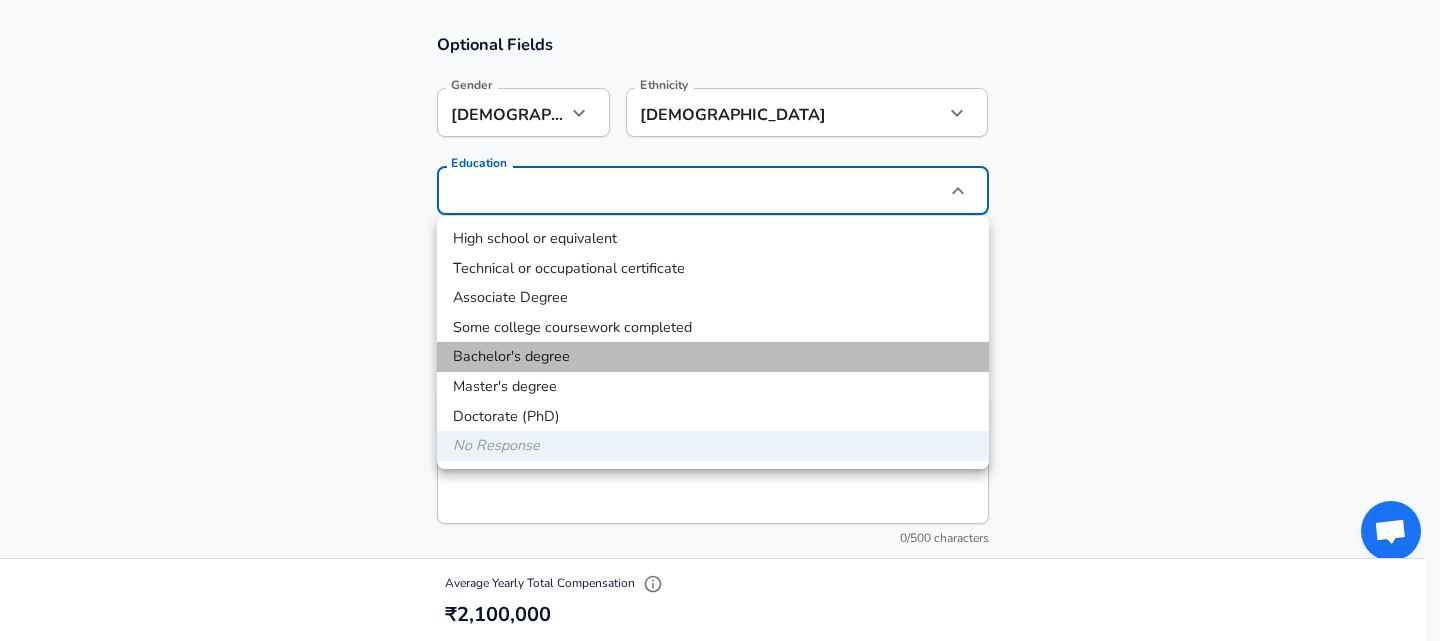 click on "Bachelor's degree" at bounding box center (713, 357) 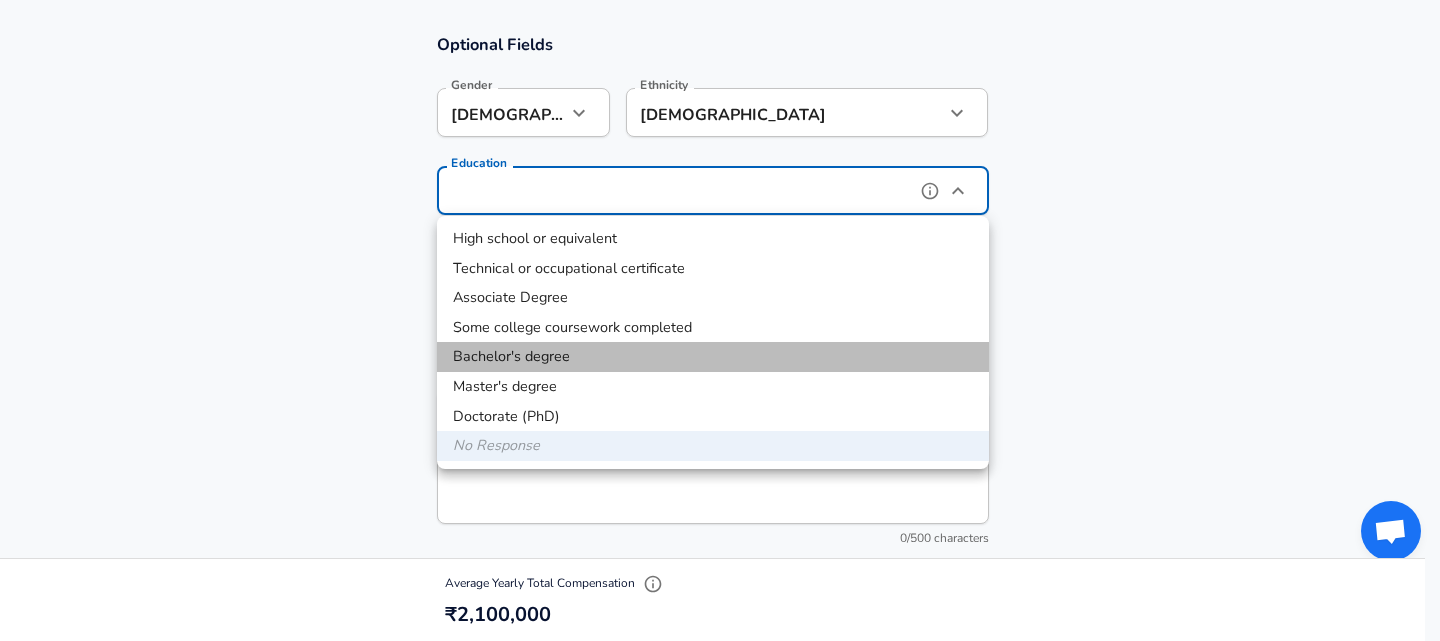 type on "Bachelors degree" 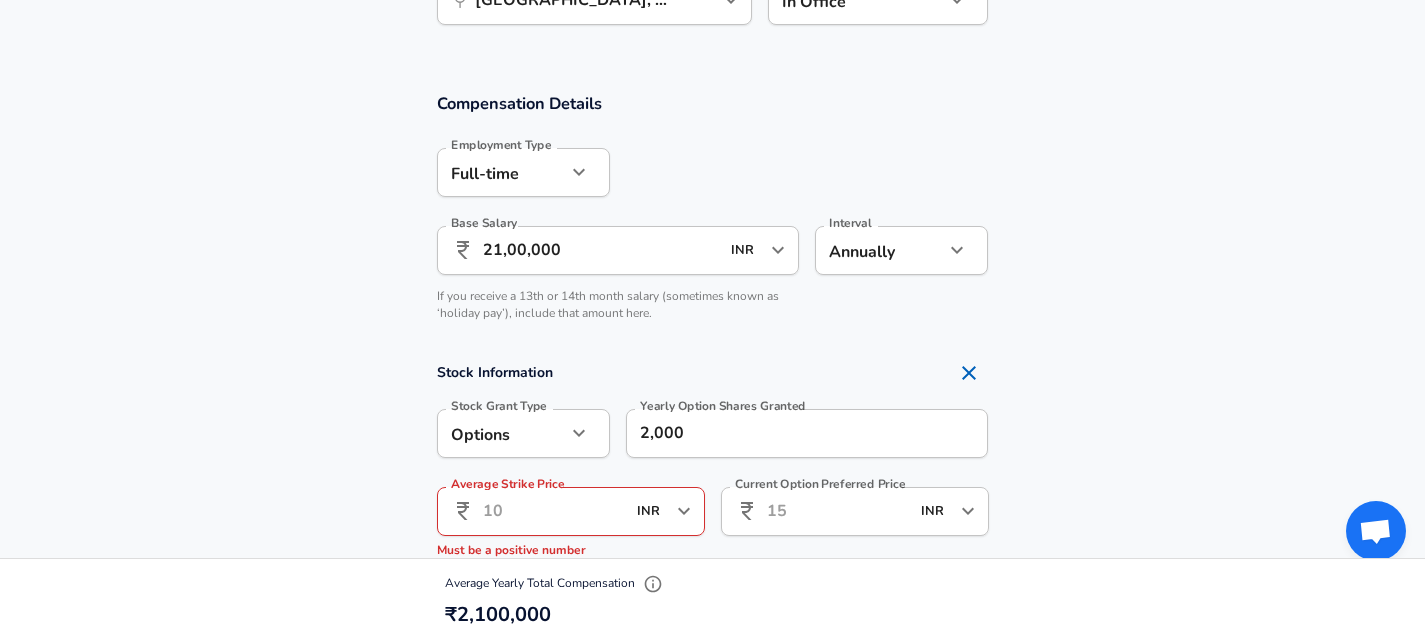 scroll, scrollTop: 1511, scrollLeft: 0, axis: vertical 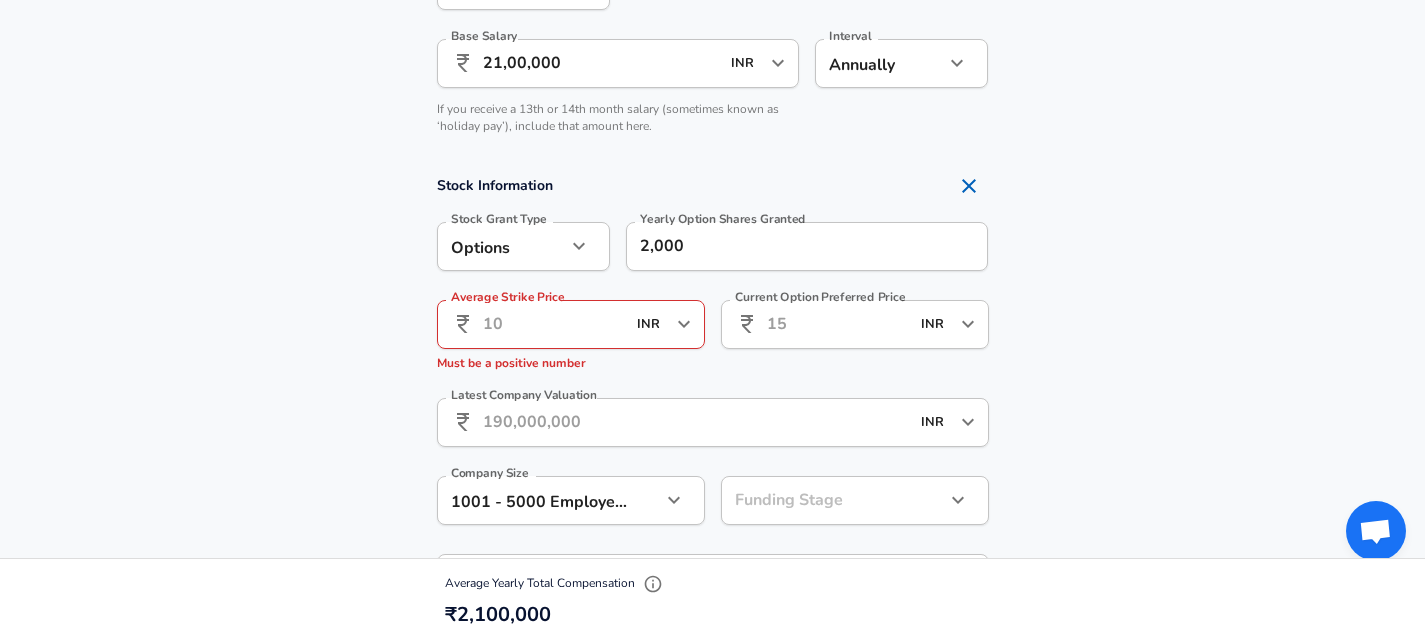 click on "Current Option Preferred Price" at bounding box center [838, 324] 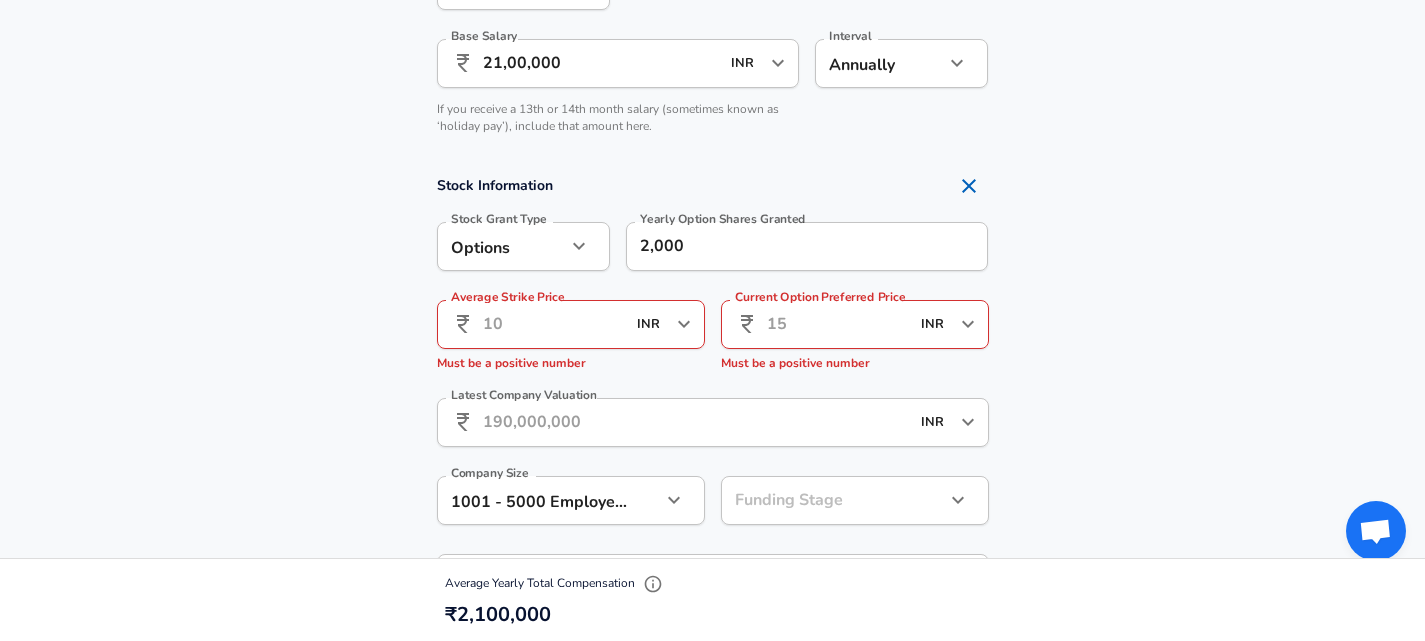 click on "Average Strike Price" at bounding box center (554, 324) 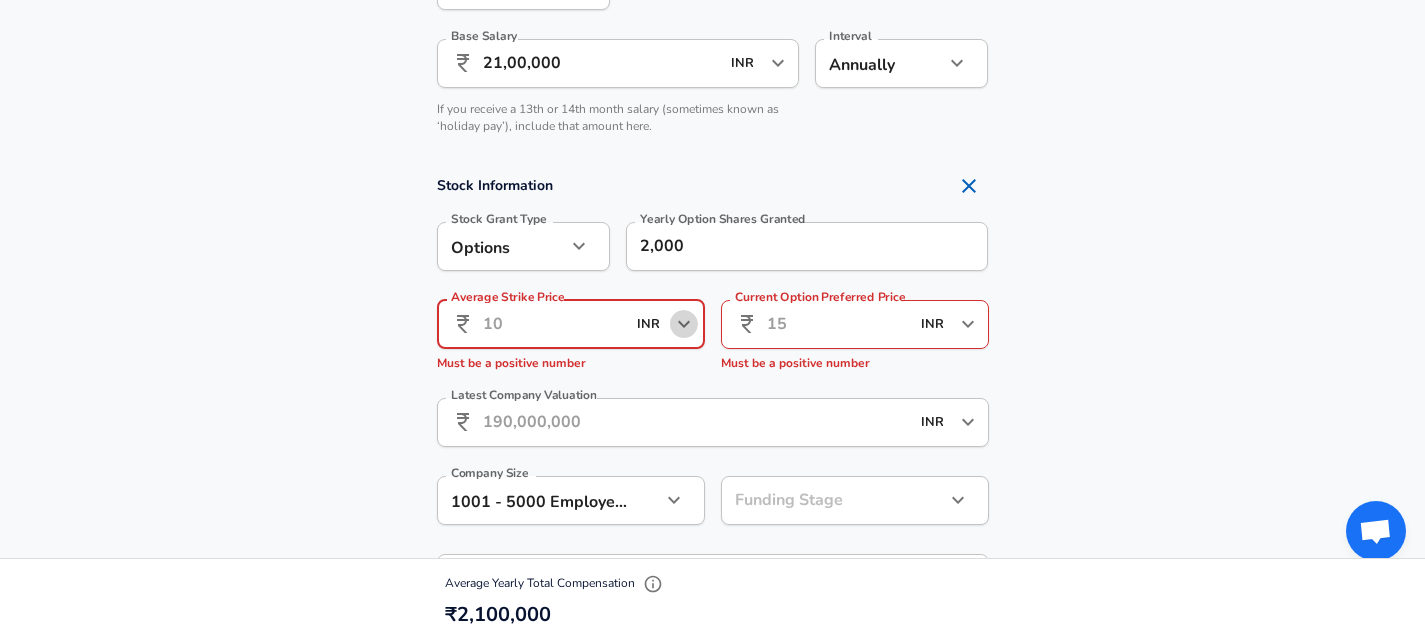 click 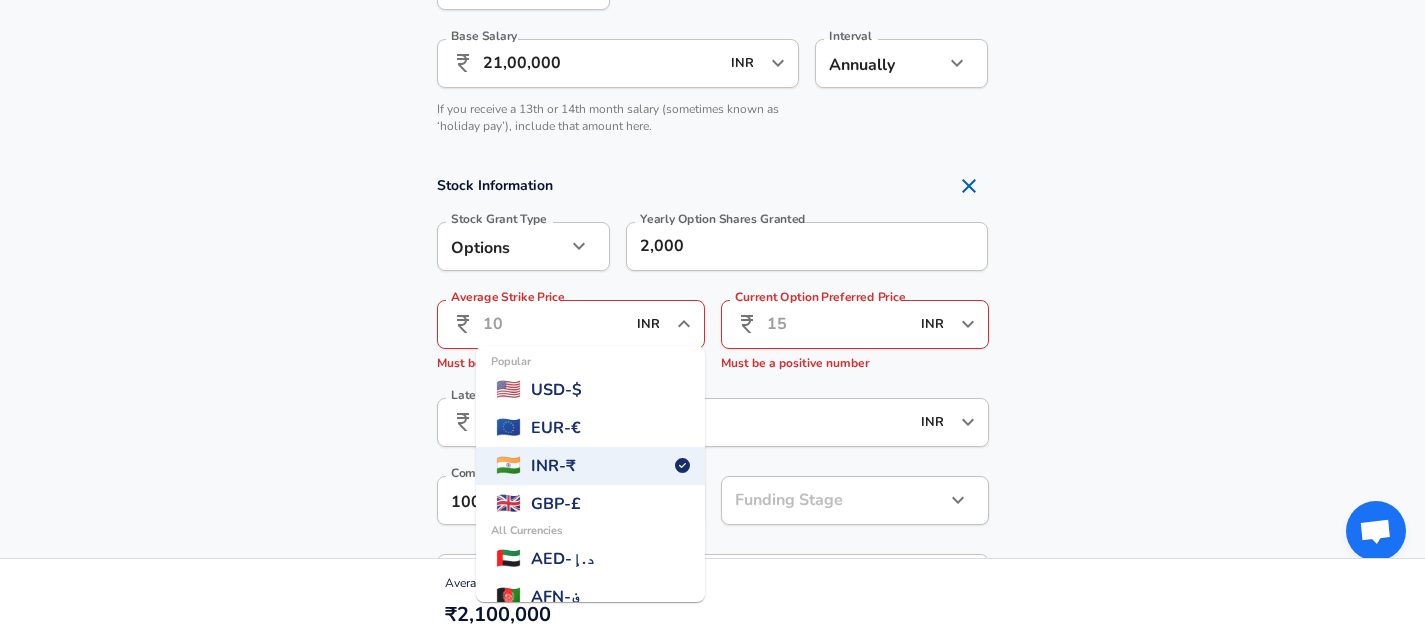click on "USD  -  $" at bounding box center [556, 390] 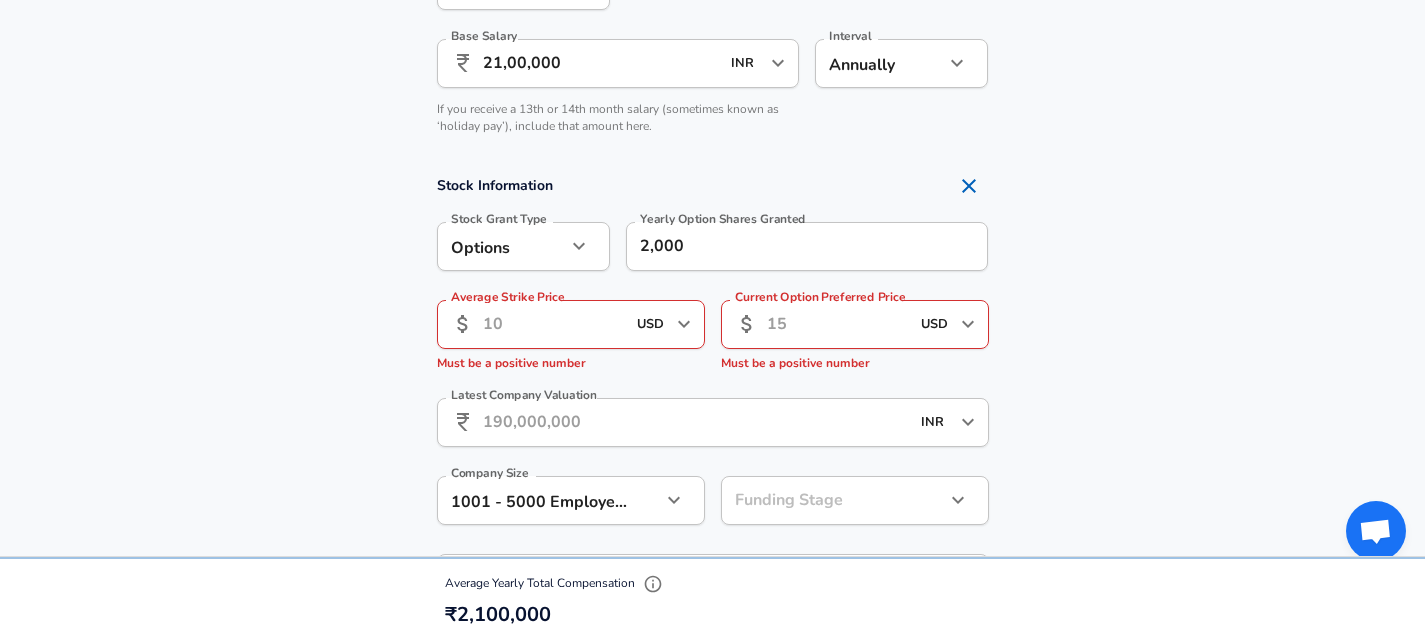 click on "Average Strike Price" at bounding box center (554, 324) 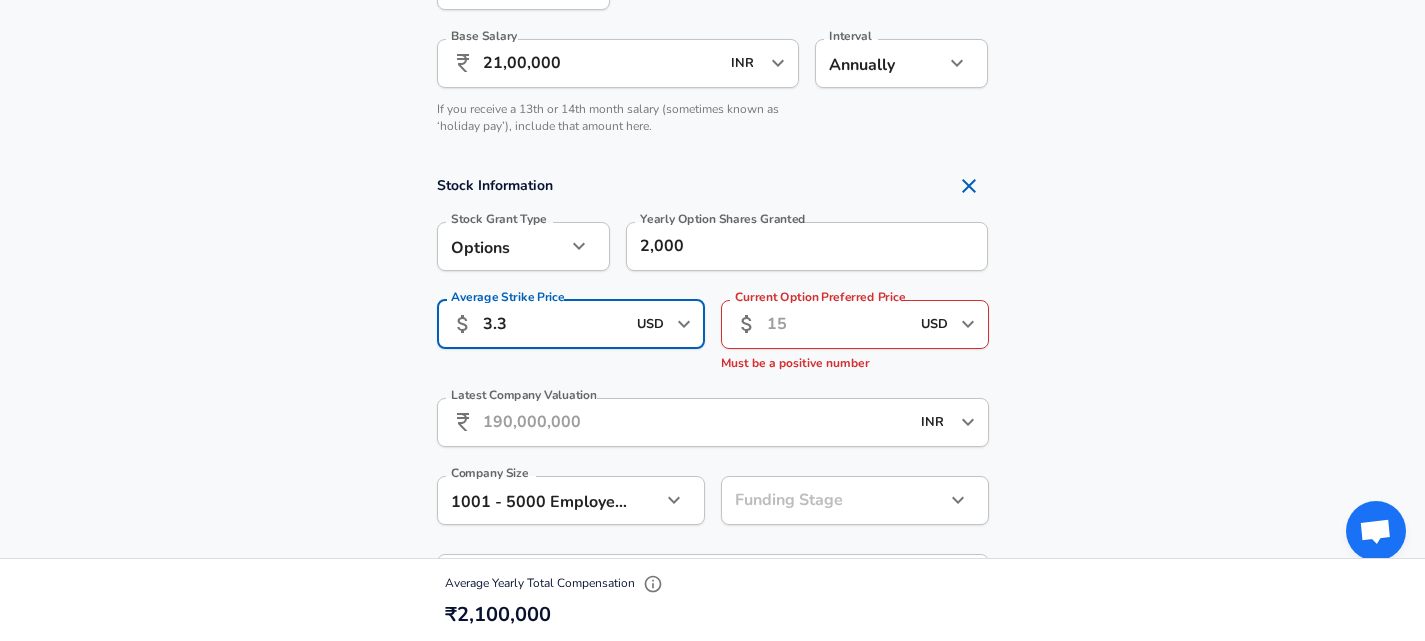 type on "3.3" 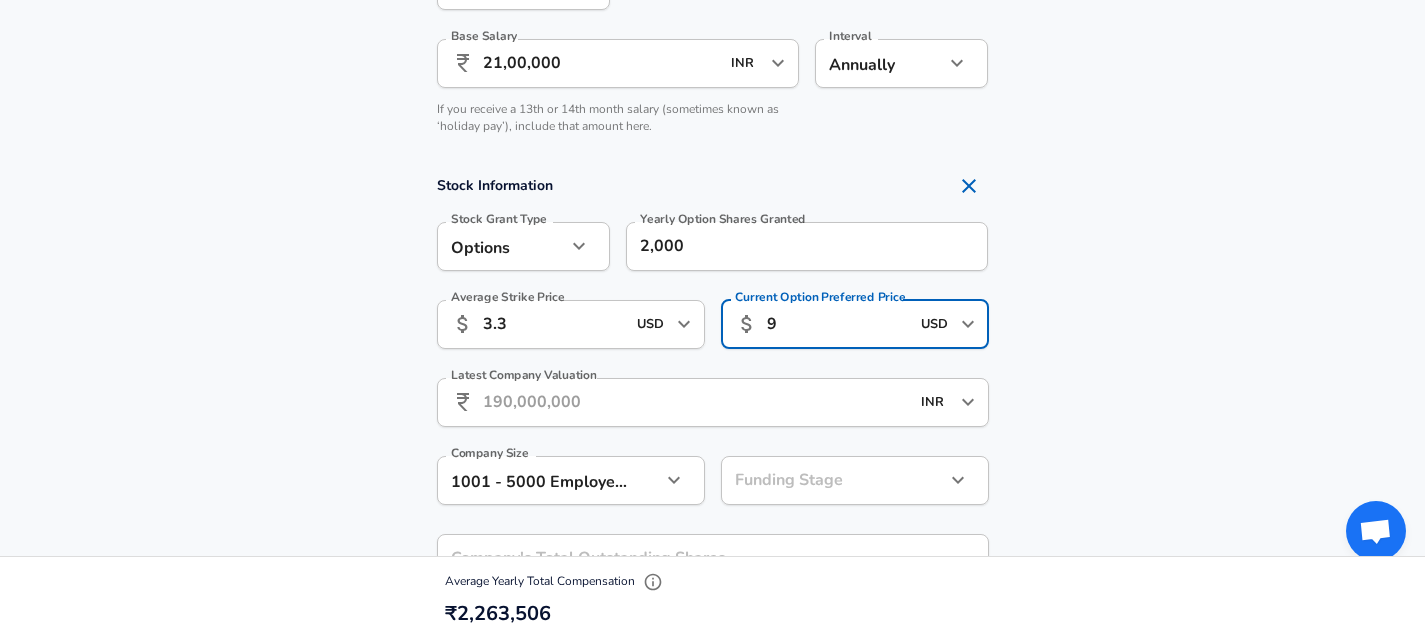 type on "9" 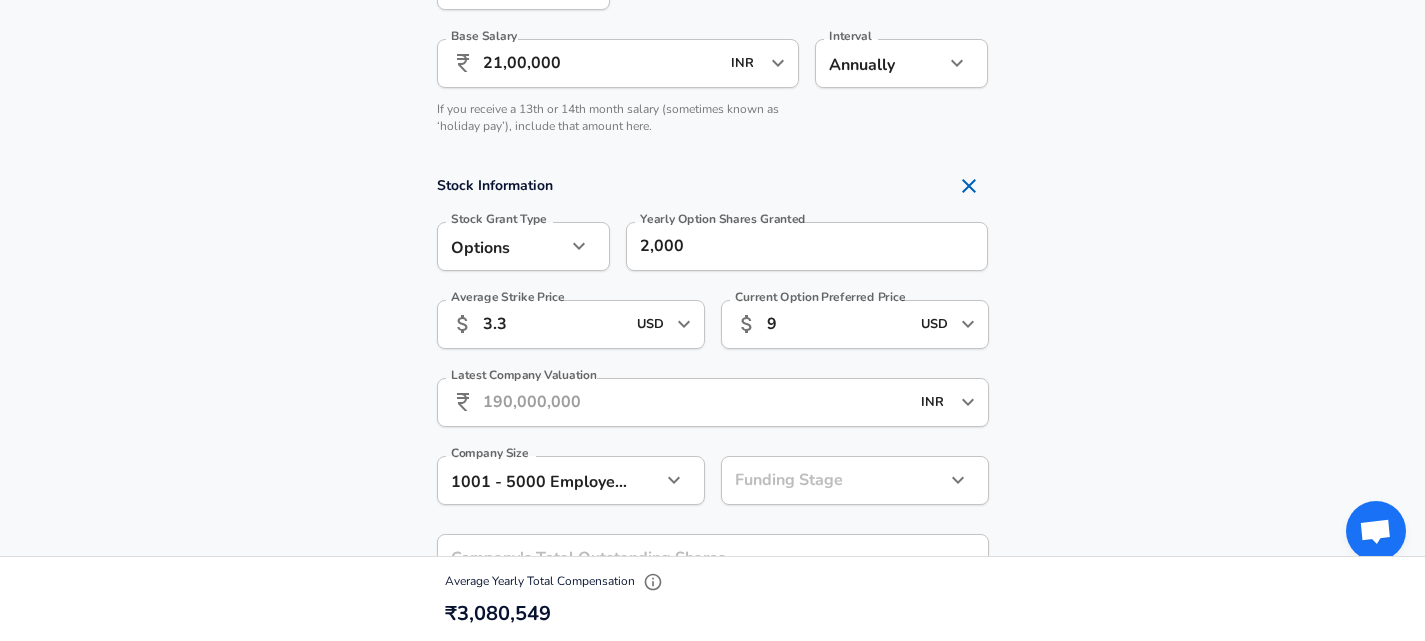 click on "Stock Information  Stock Grant Type Options option Stock Grant Type Yearly Option Shares Granted 2,000 Yearly Option Shares Granted Average Strike Price ​ 3.3 USD ​ Average Strike Price Current Option Preferred Price ​ 9 USD ​ Current Option Preferred Price Latest Company Valuation ​ INR ​ Latest Company Valuation Company Size 1001 - 5000 Employees 1001-5000 Company Size Funding Stage ​ Funding Stage Company's Total Outstanding Shares Company's Total Outstanding Shares 4  Year Vesting:   25%, 25%, 25%, 25%   Edit" at bounding box center (712, 396) 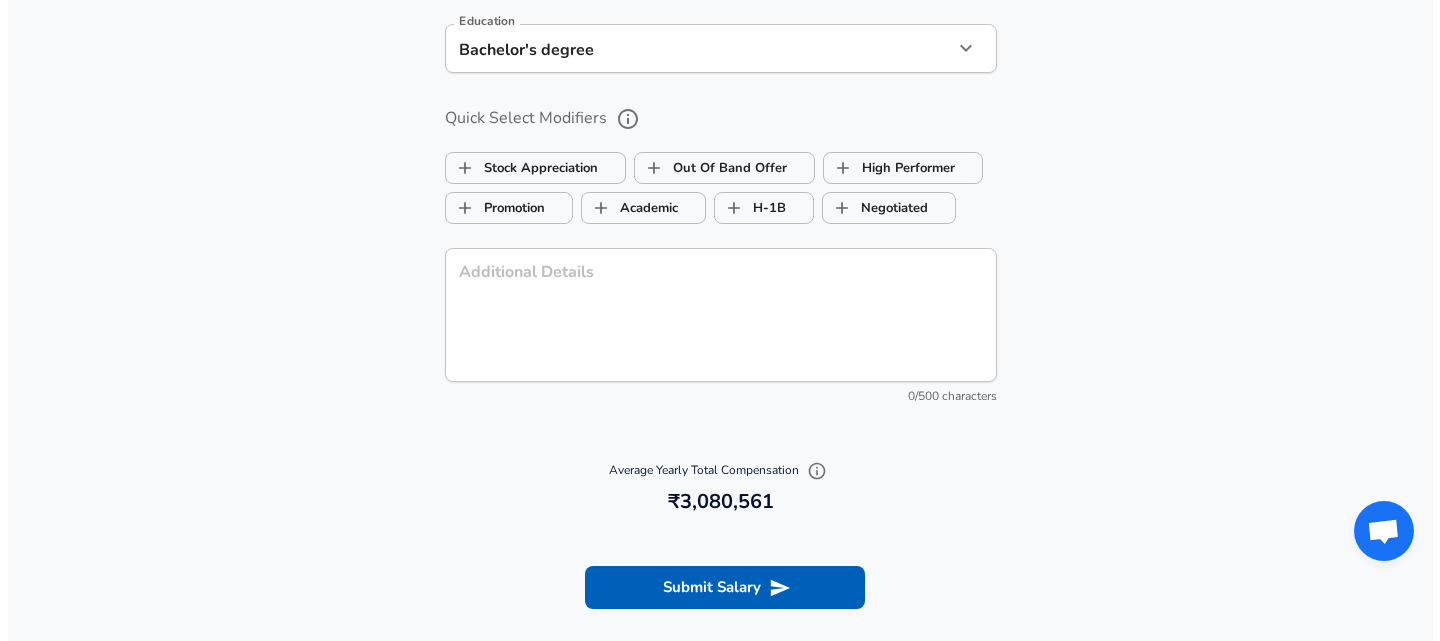 scroll, scrollTop: 2412, scrollLeft: 0, axis: vertical 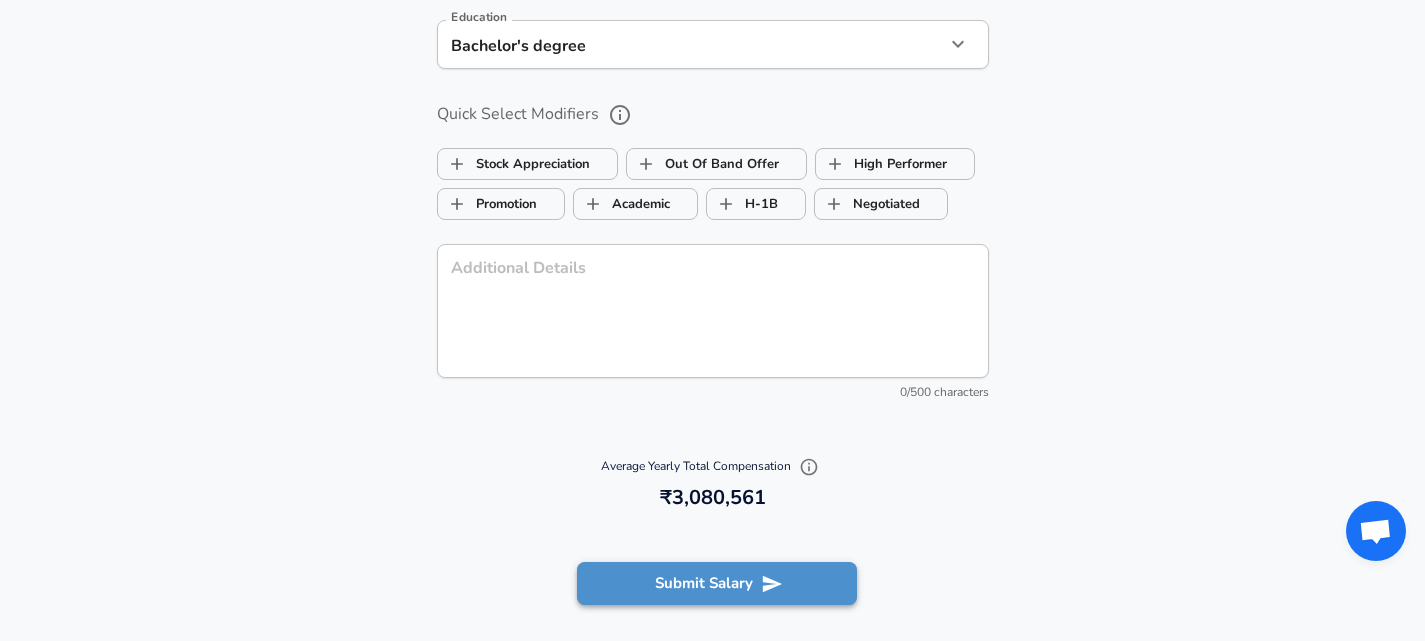 click on "Submit Salary" at bounding box center [717, 583] 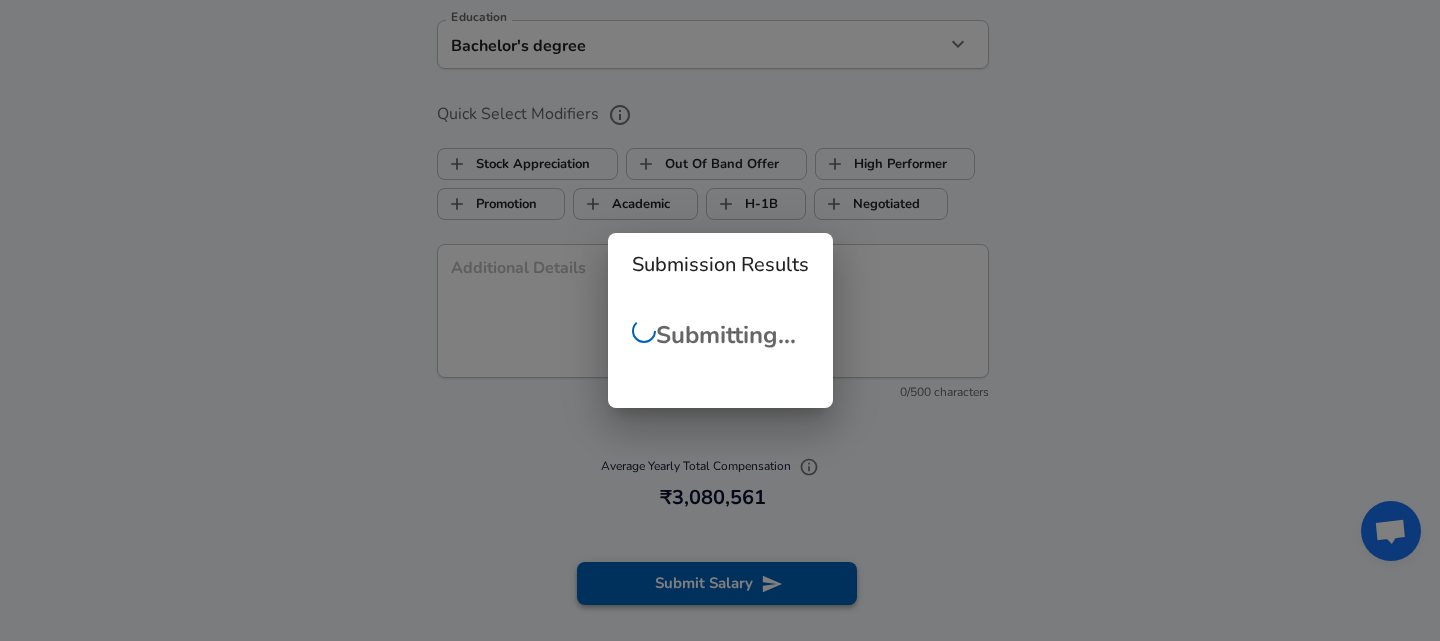 checkbox on "false" 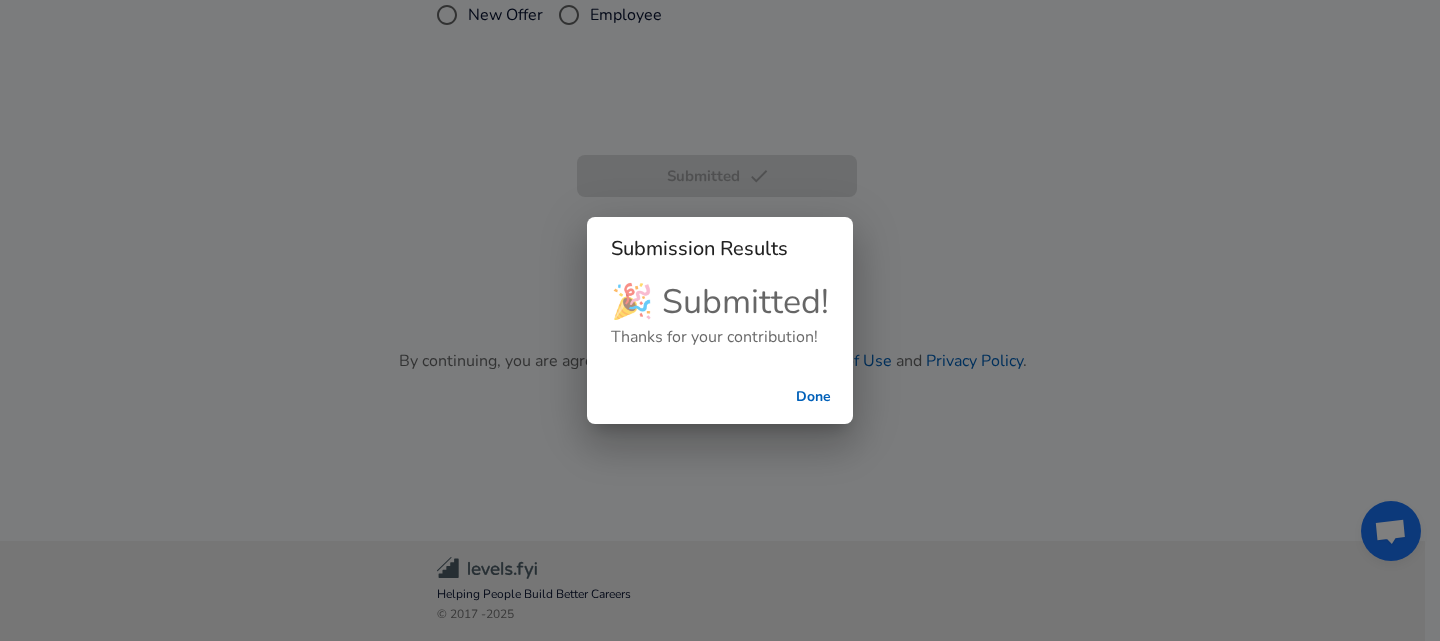 scroll, scrollTop: 547, scrollLeft: 0, axis: vertical 